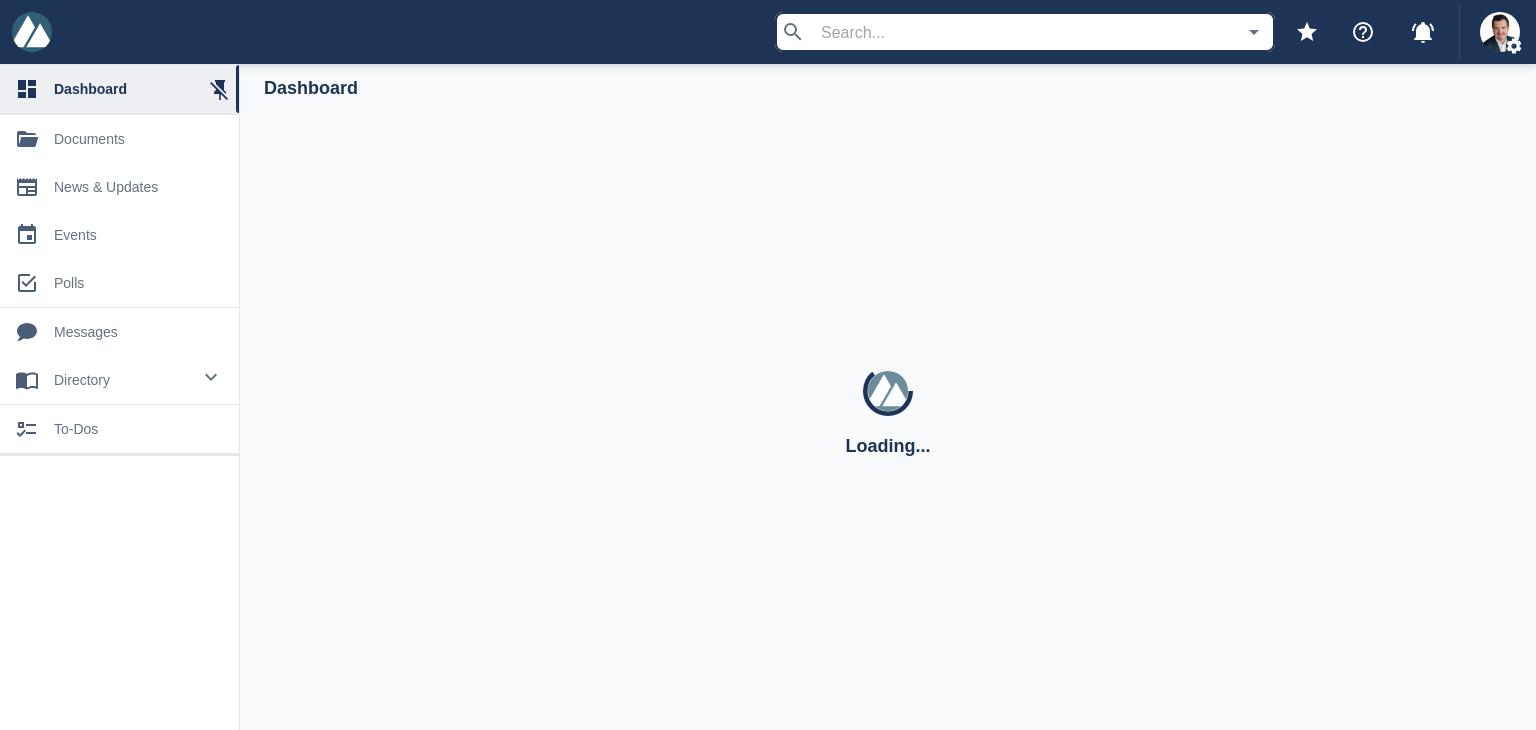 scroll, scrollTop: 0, scrollLeft: 0, axis: both 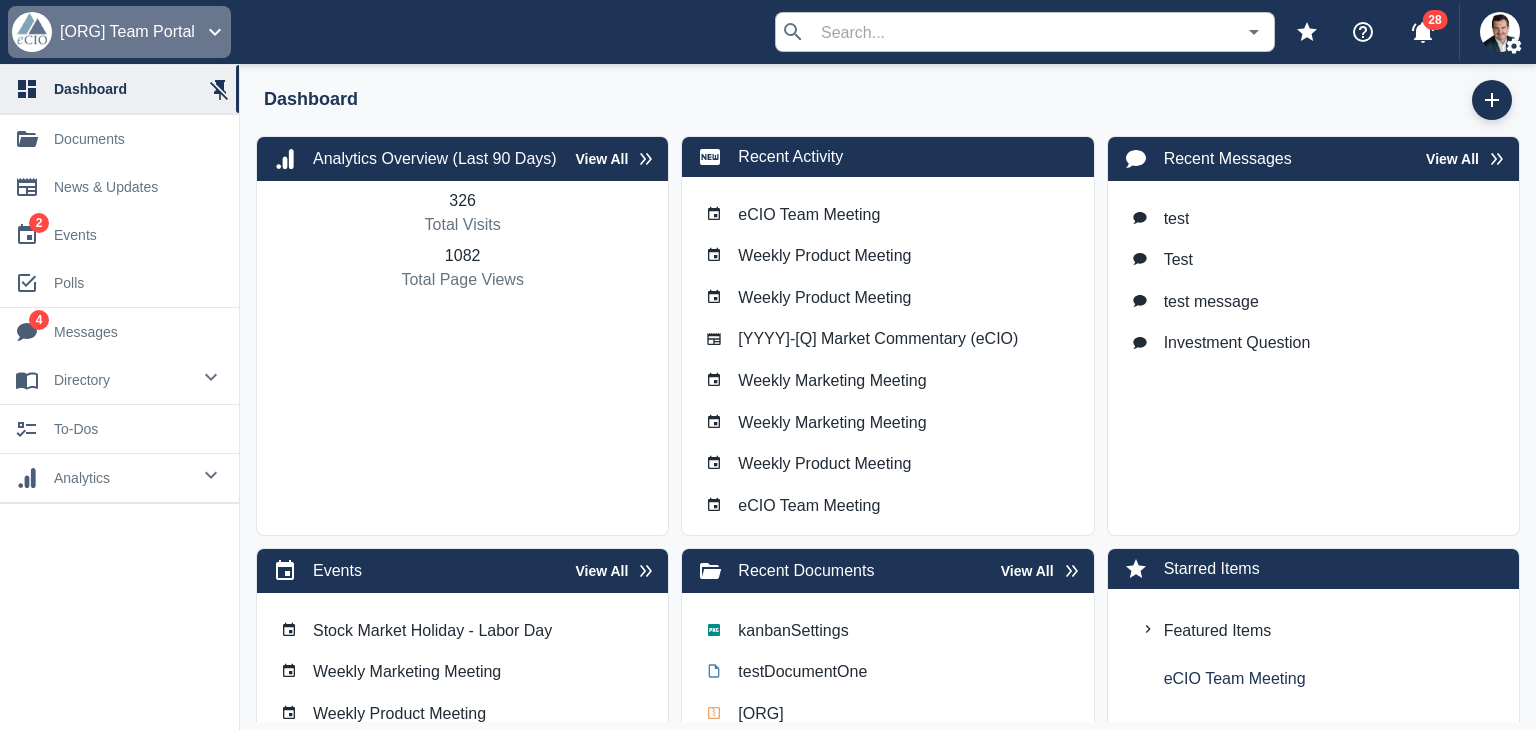 click on "[ORG] Team Portal" at bounding box center [127, 32] 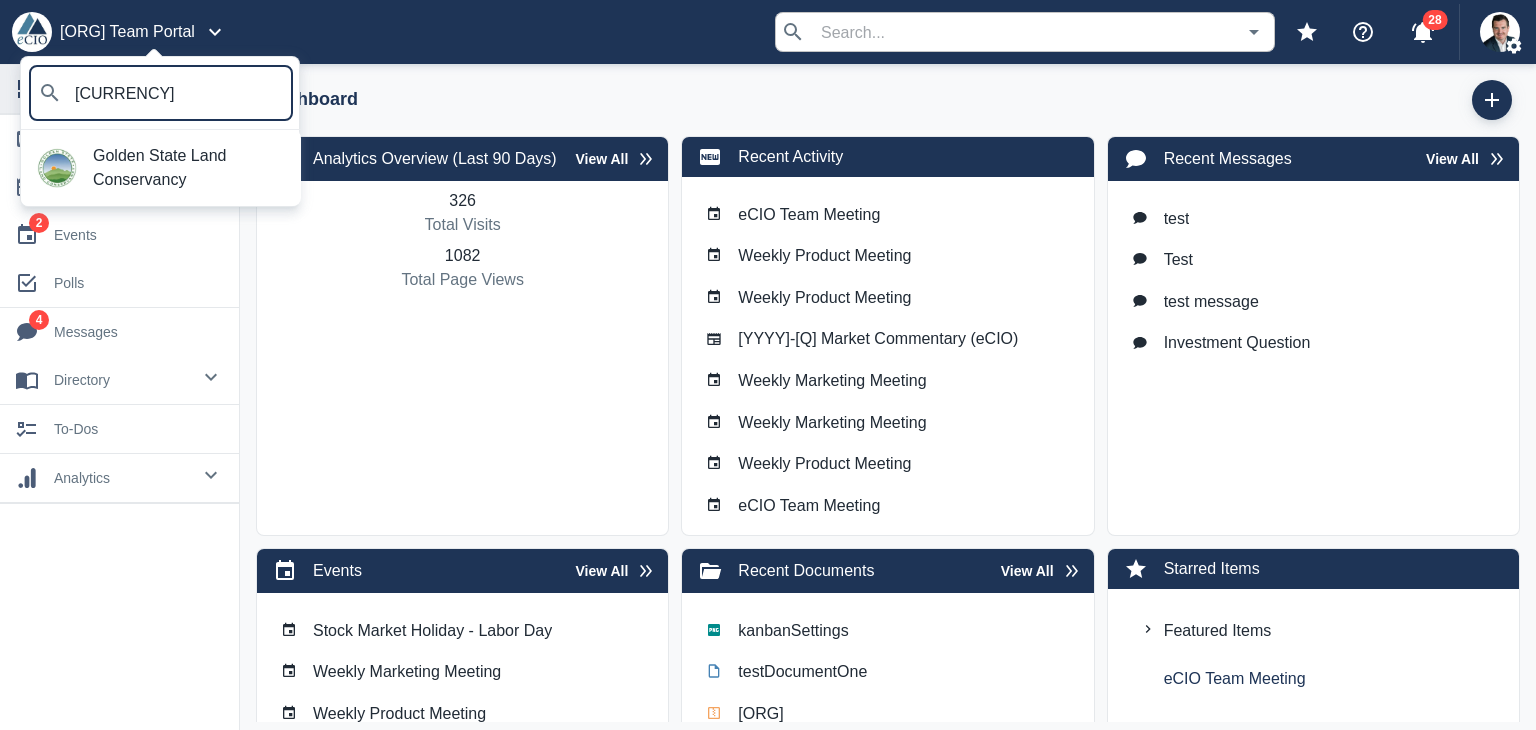 click on "Golden State Land Conservancy" at bounding box center [189, 168] 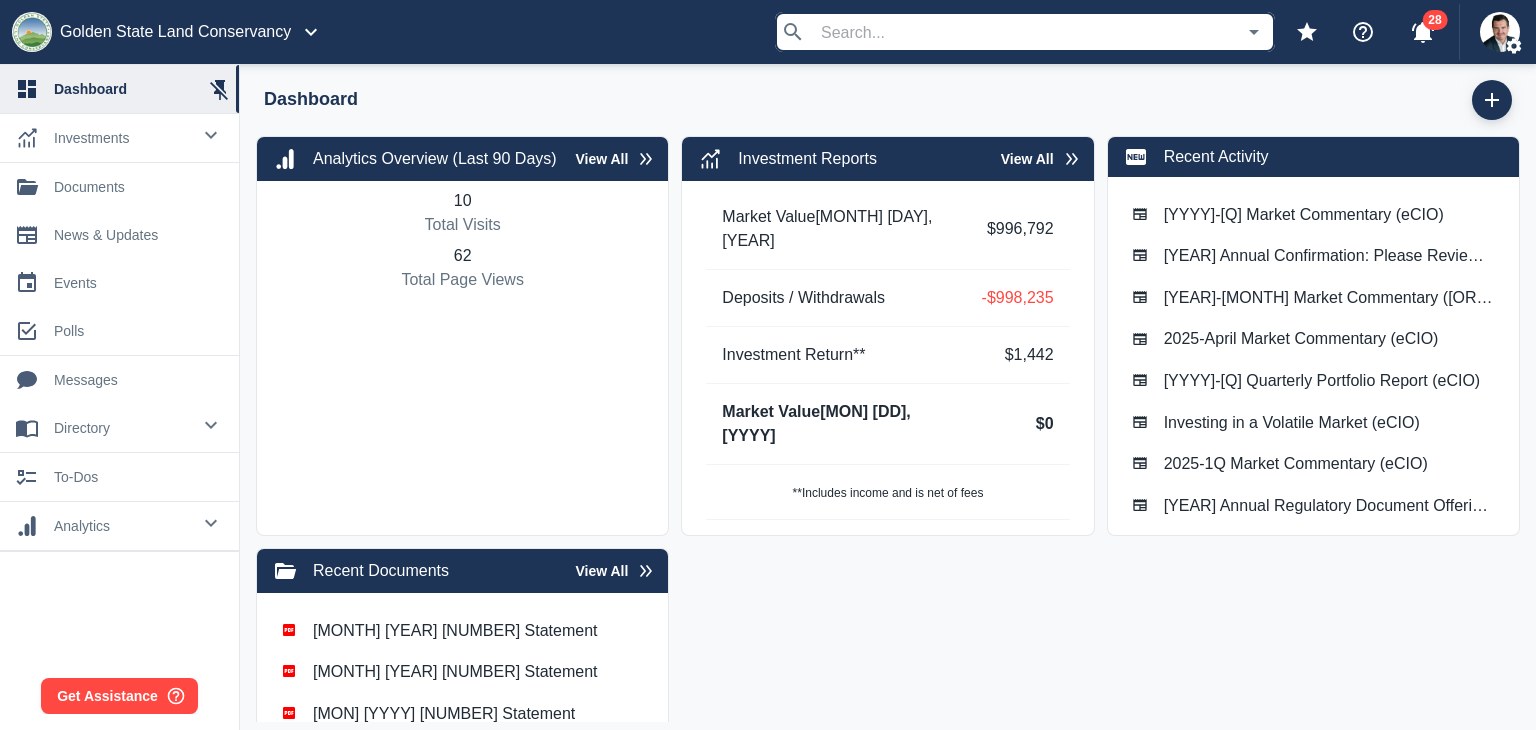click on "messages" at bounding box center [138, 380] 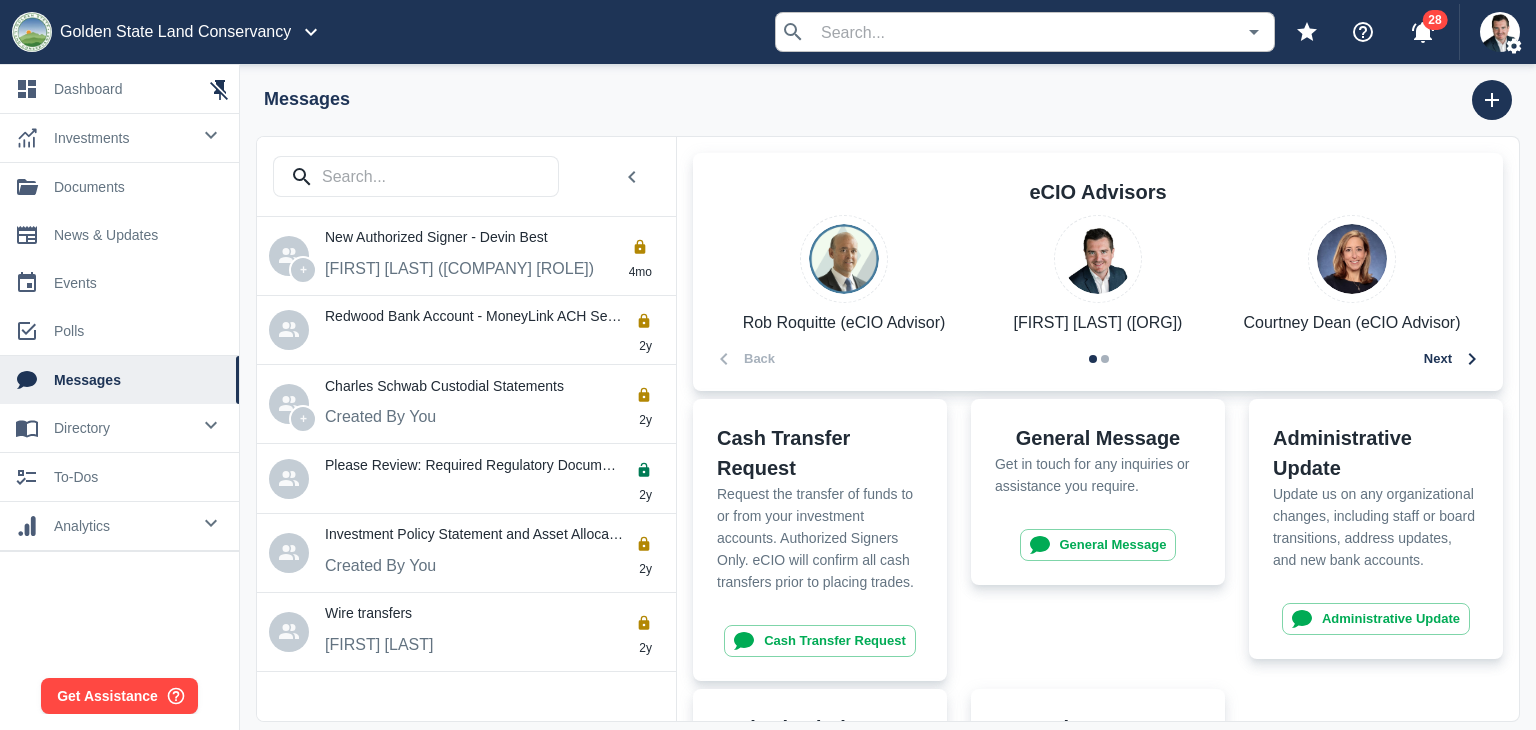click on "New Authorized Signer - Devin Best" at bounding box center (436, 236) 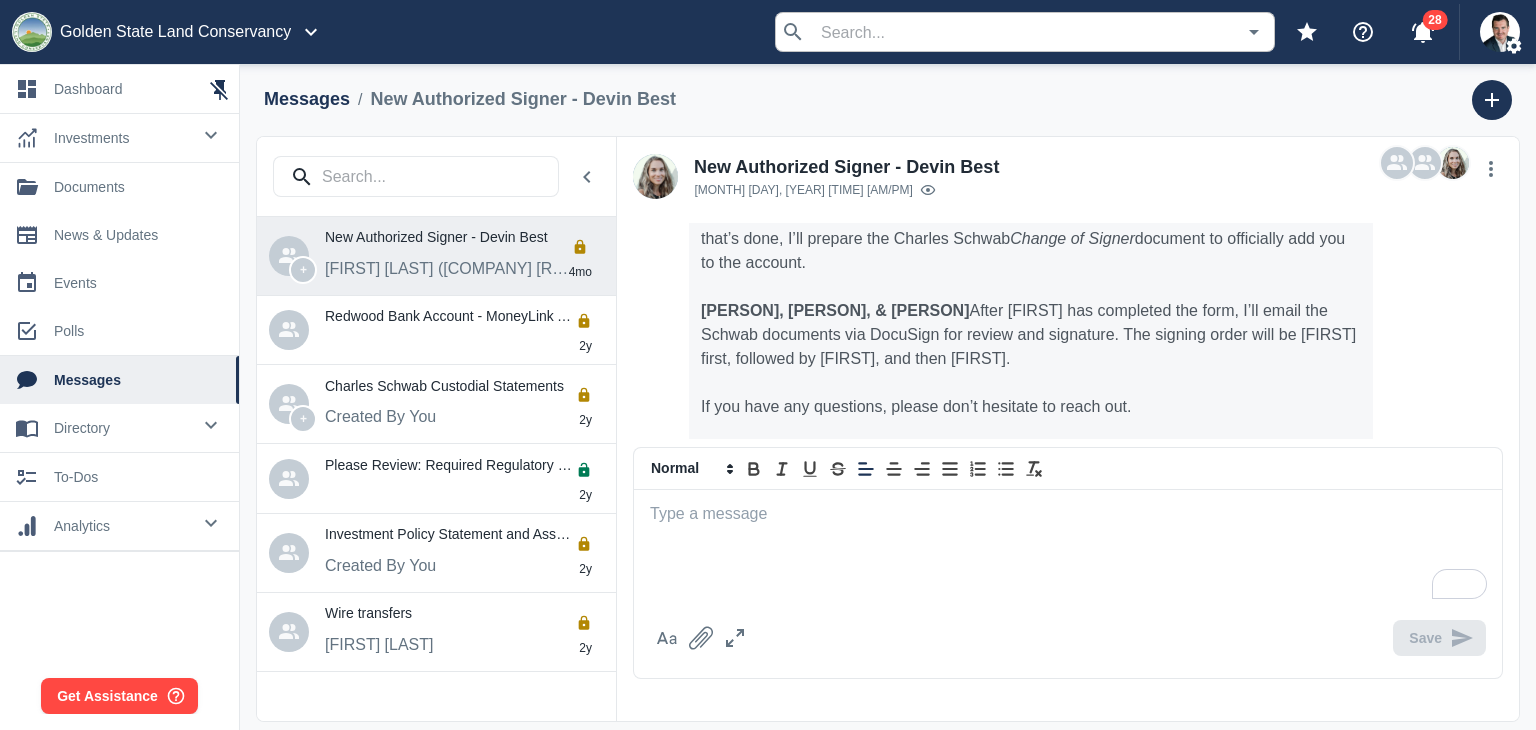 scroll, scrollTop: 300, scrollLeft: 0, axis: vertical 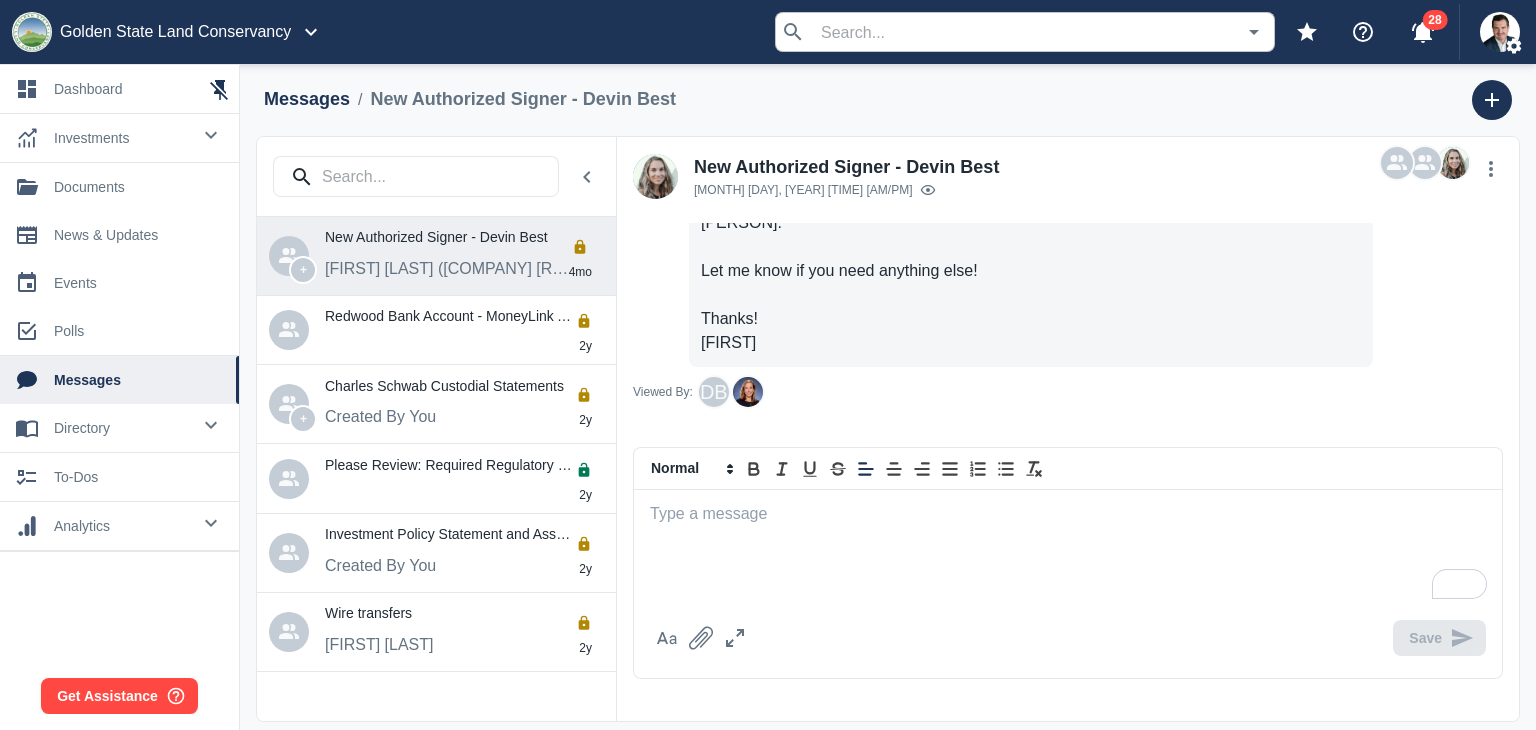 click on "0 investments" at bounding box center (119, 138) 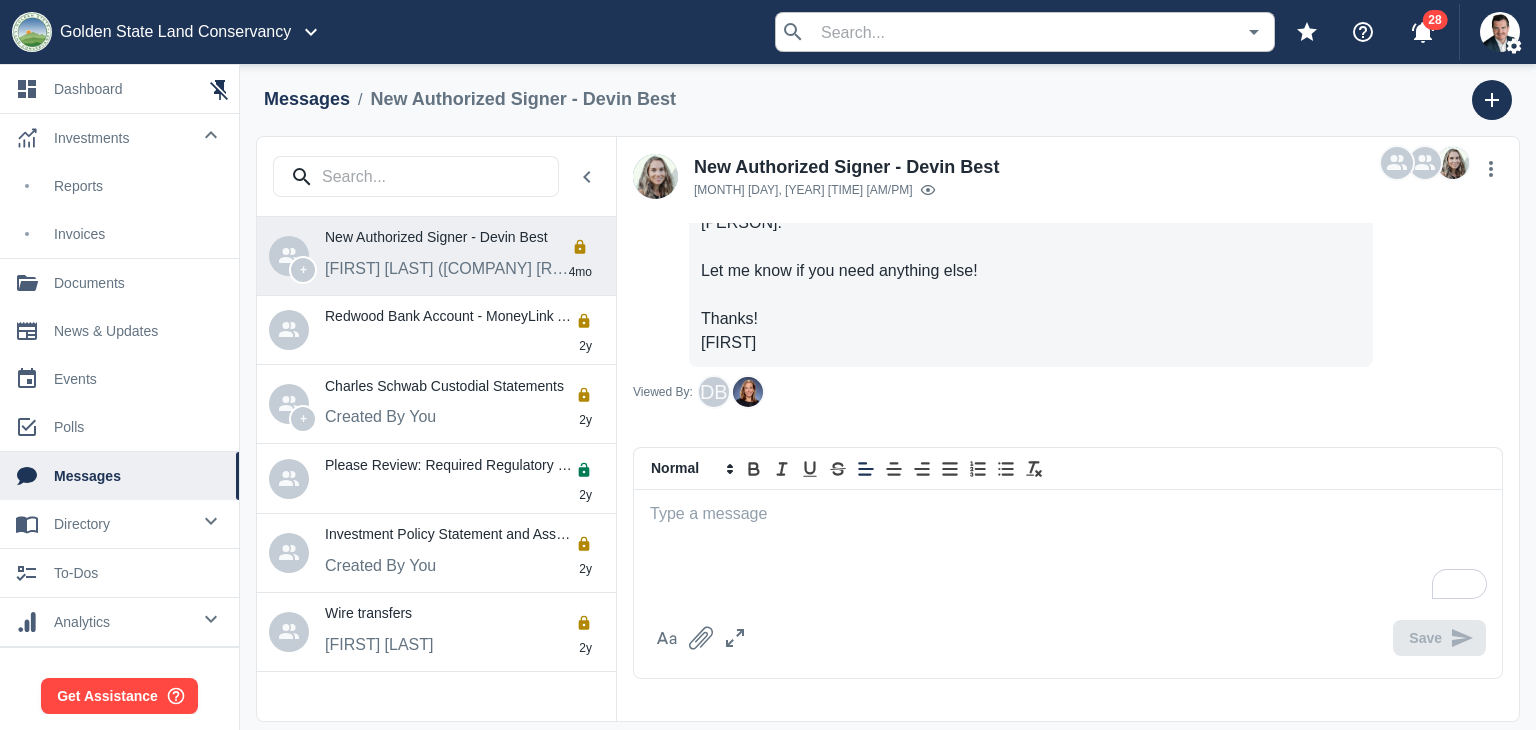 click on "Reports" at bounding box center (138, 186) 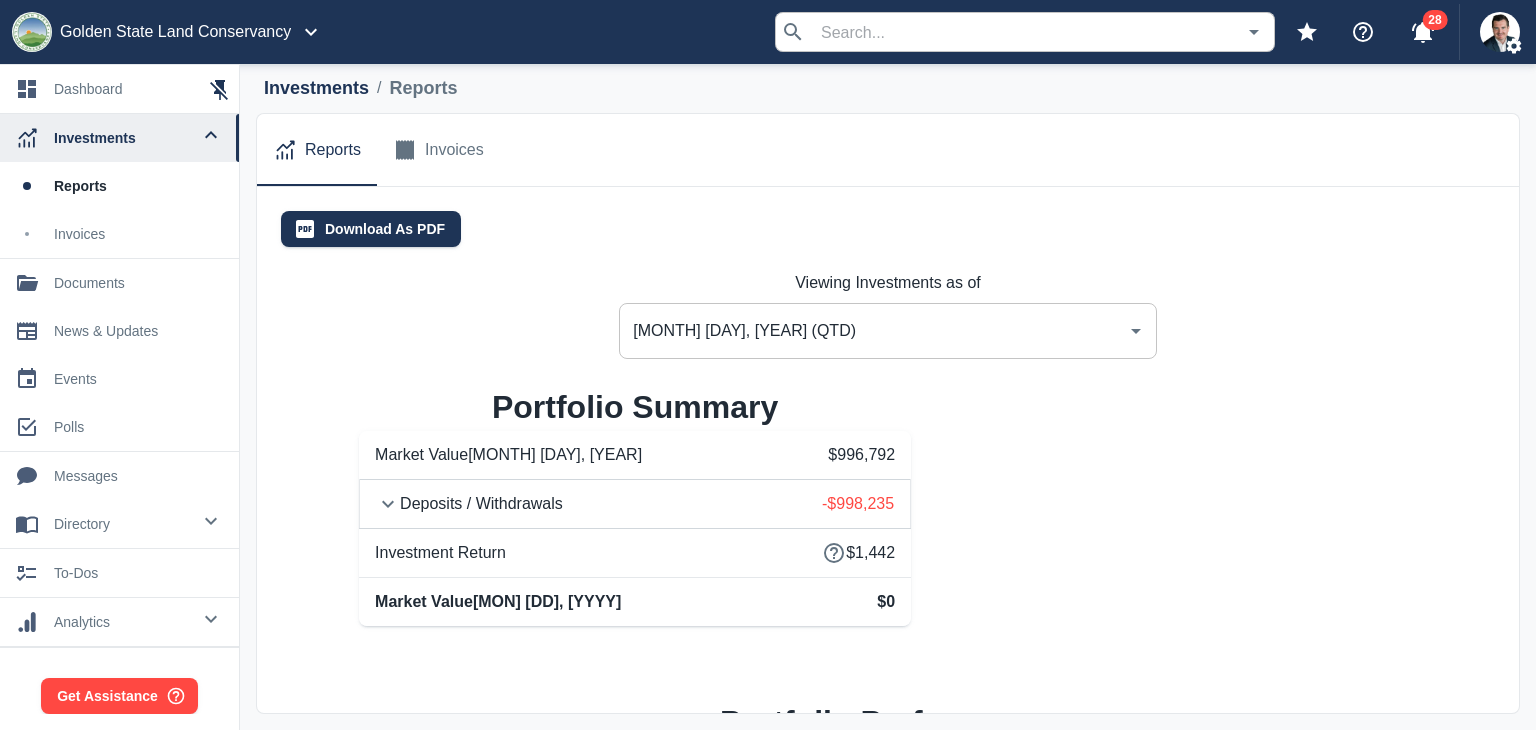 click on "Deposits / Withdrawals -$998,235" at bounding box center (635, 504) 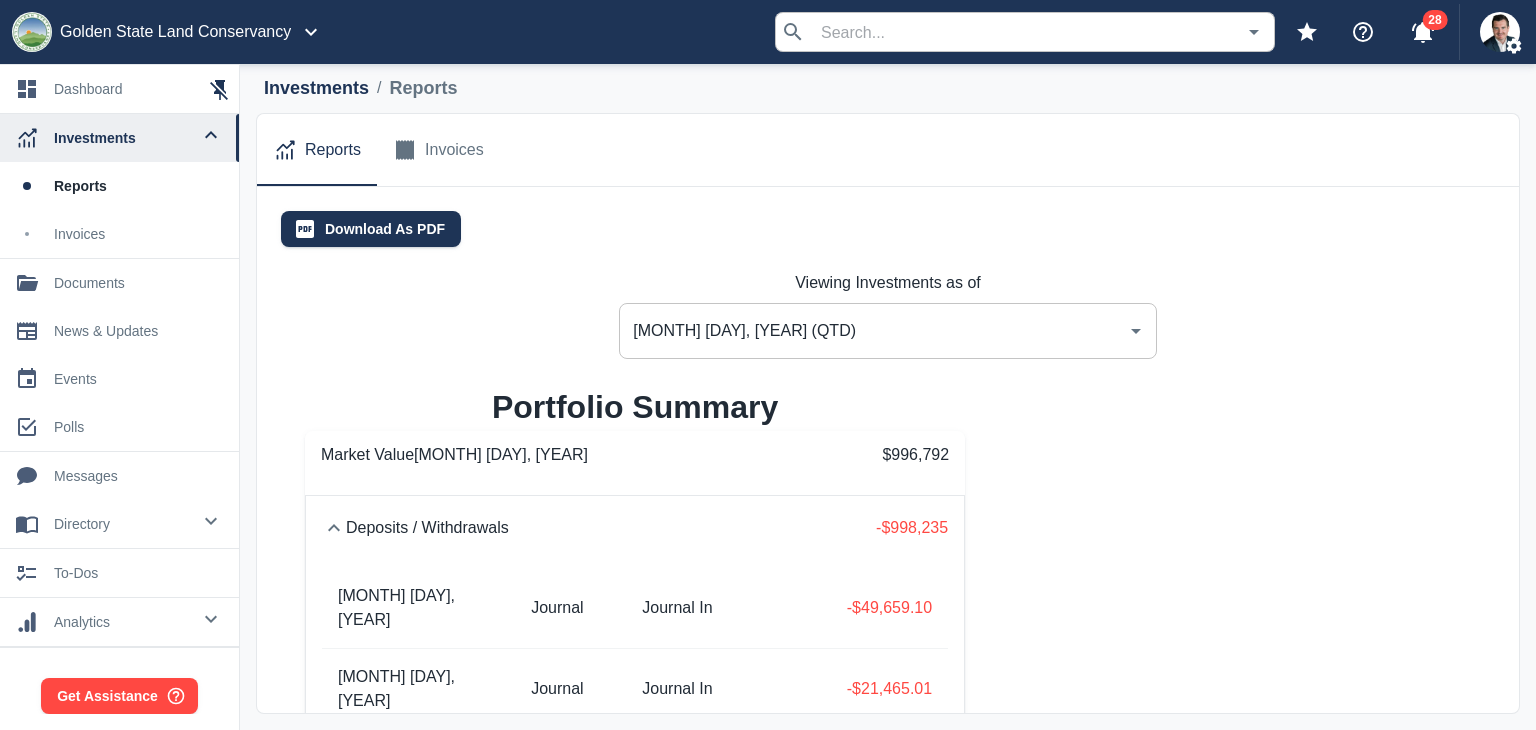 click on "Market Value  Jul 1, 2025 $ 996,792" at bounding box center (635, 455) 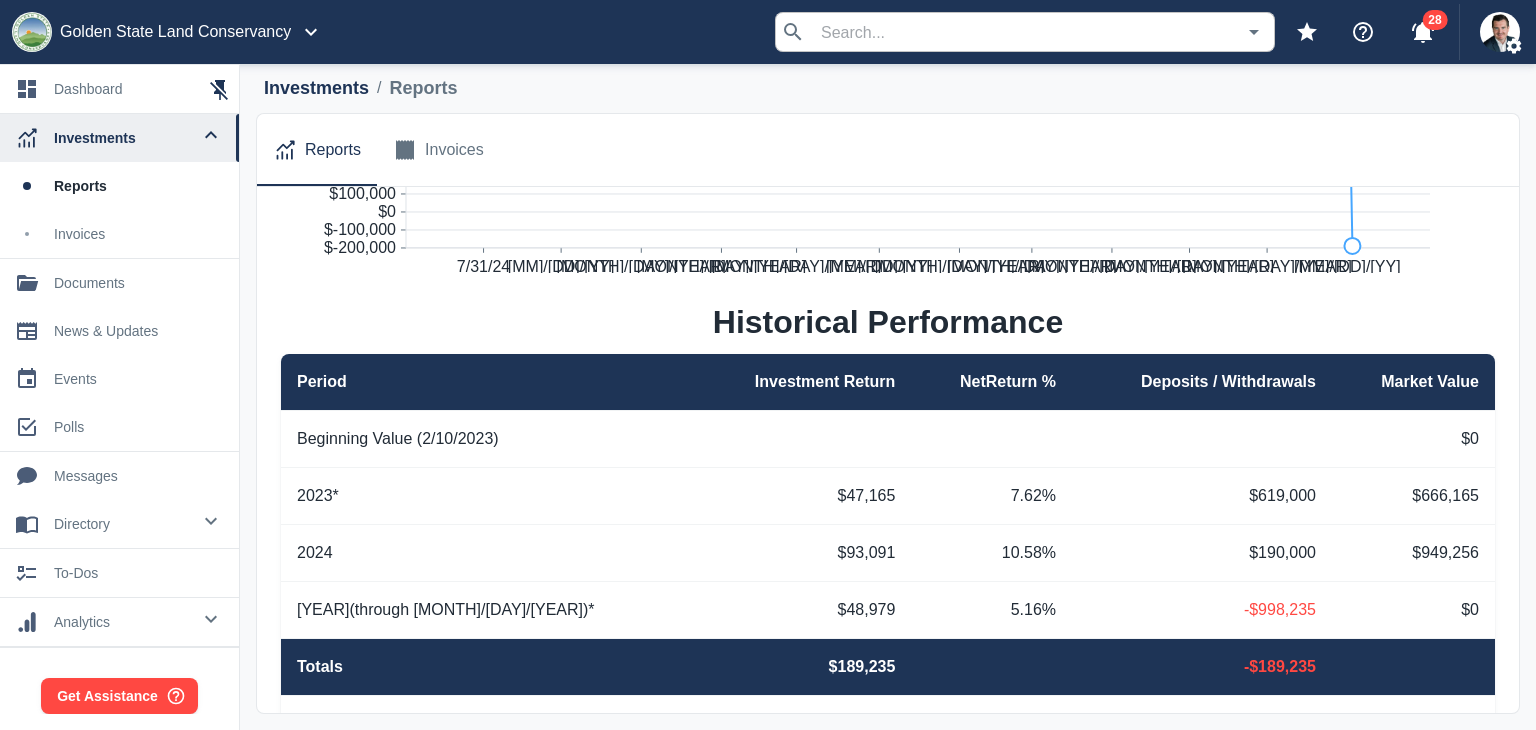 scroll, scrollTop: 800, scrollLeft: 0, axis: vertical 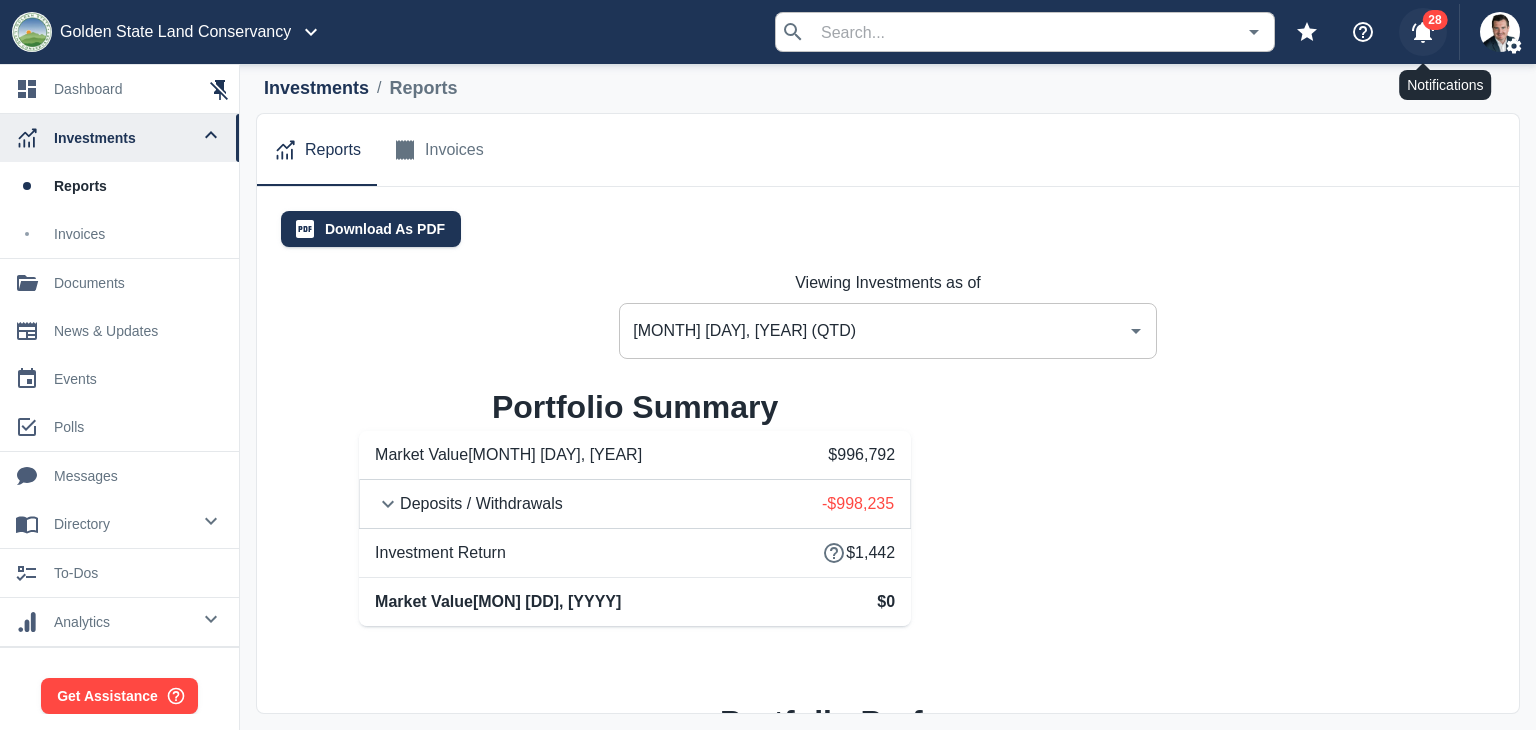 click on "28" at bounding box center (1423, 32) 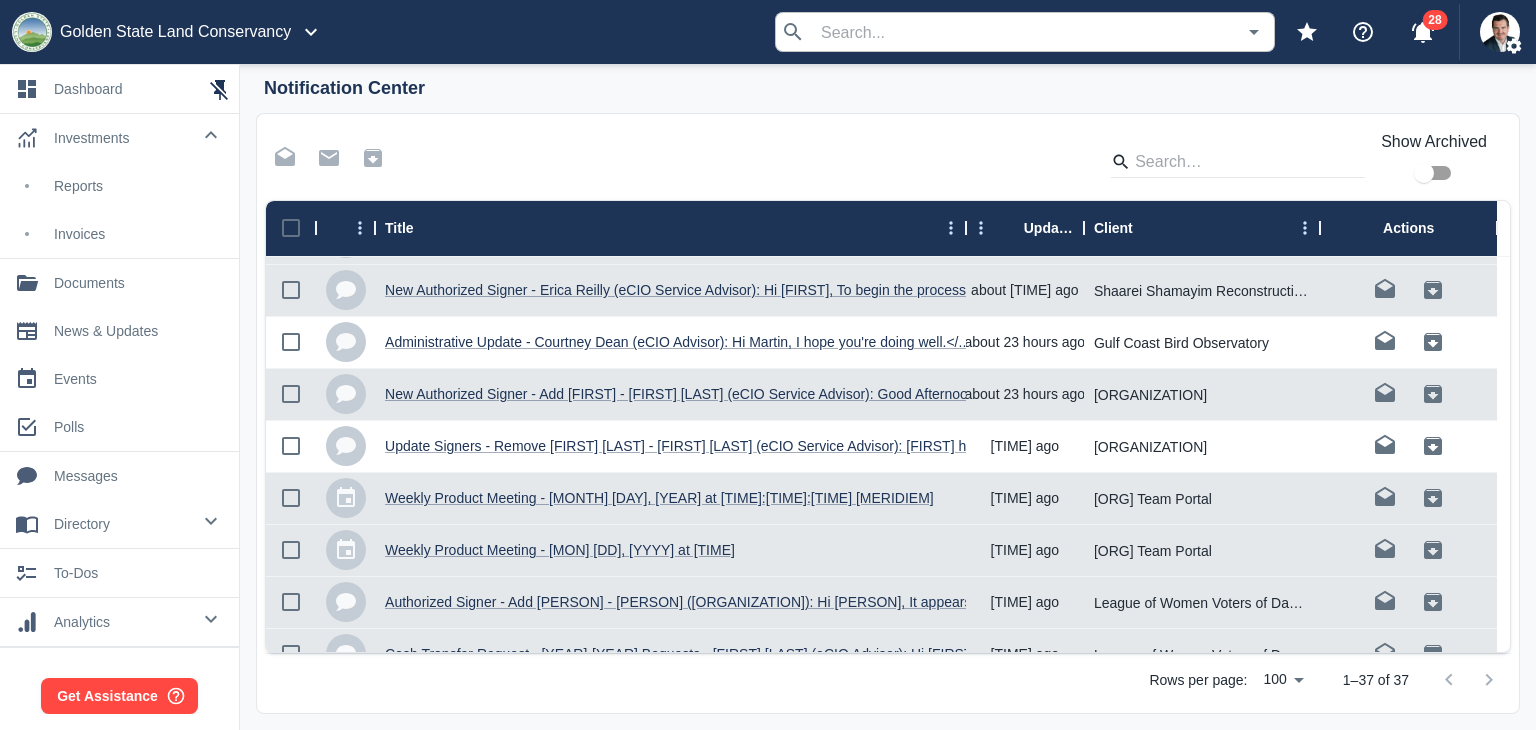 scroll, scrollTop: 0, scrollLeft: 0, axis: both 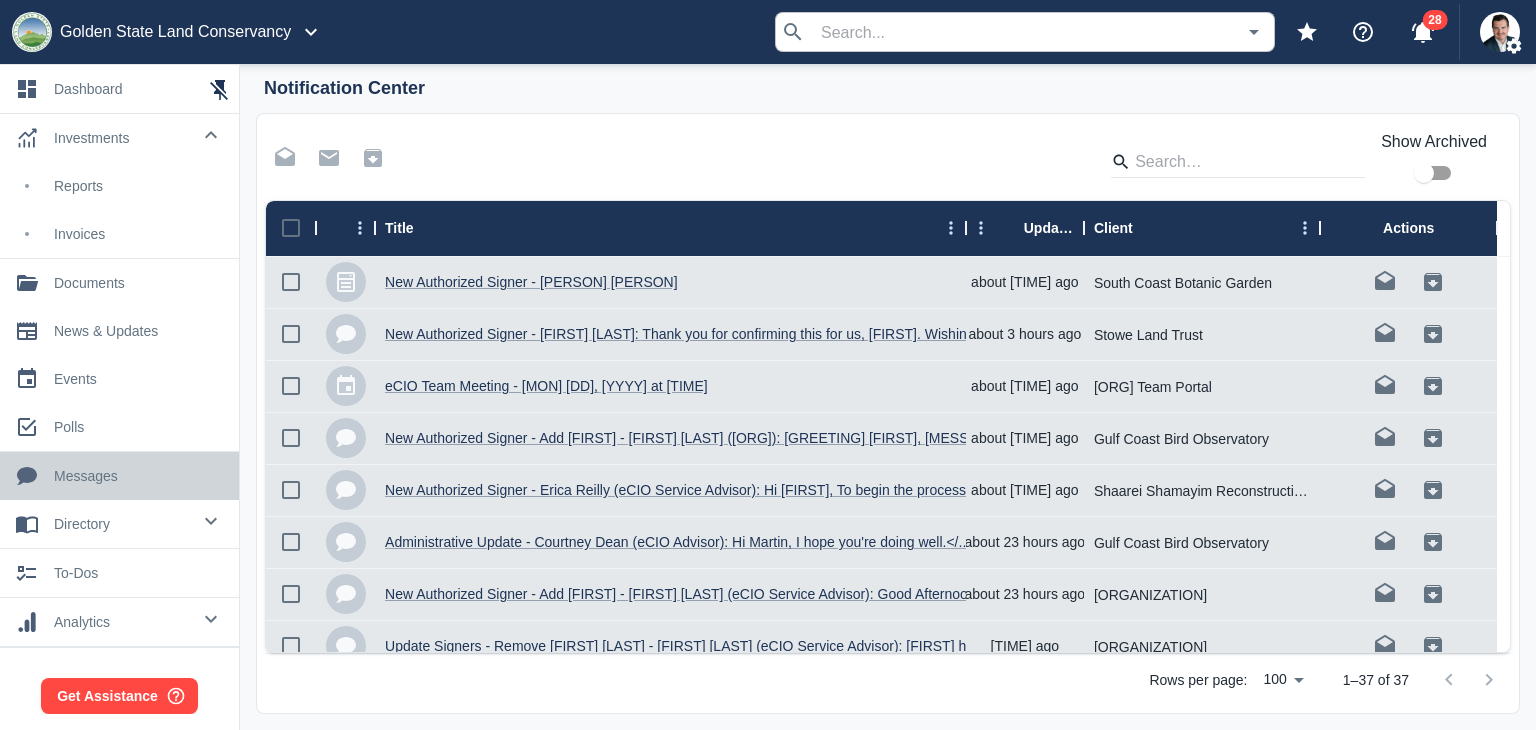 drag, startPoint x: 94, startPoint y: 460, endPoint x: 144, endPoint y: 460, distance: 50 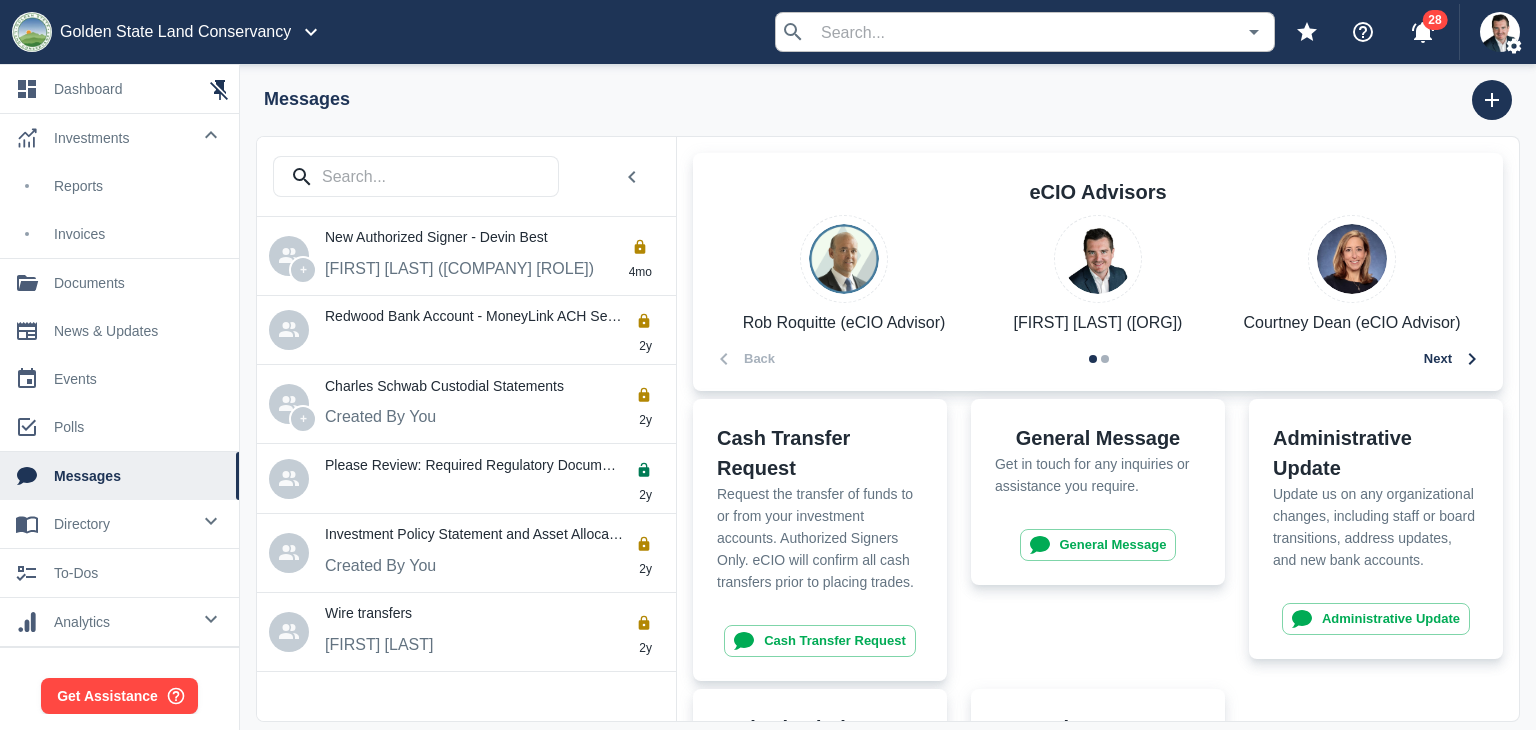 click on "[FIRST] [LAST] ([COMPANY] [ROLE])" at bounding box center (459, 268) 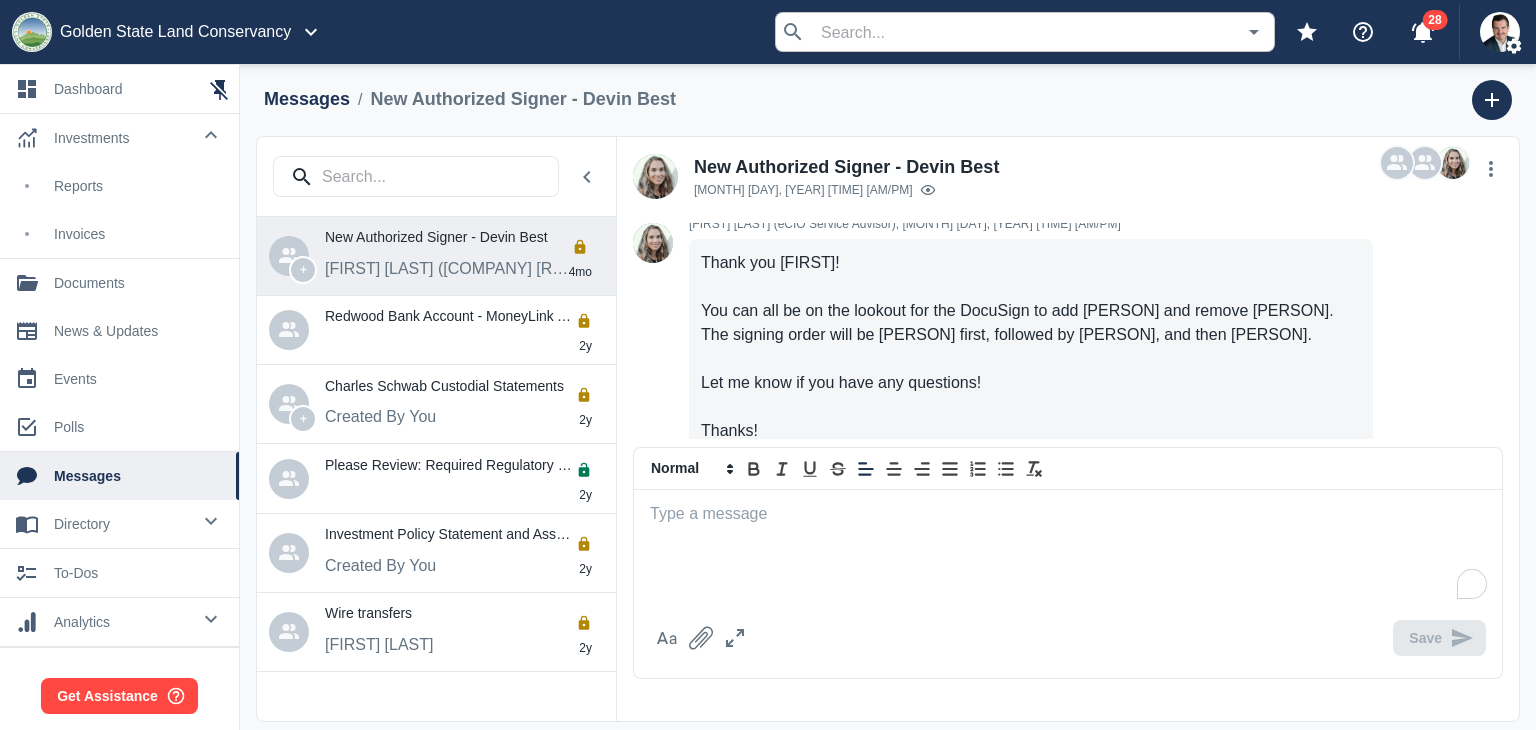 scroll, scrollTop: 2538, scrollLeft: 0, axis: vertical 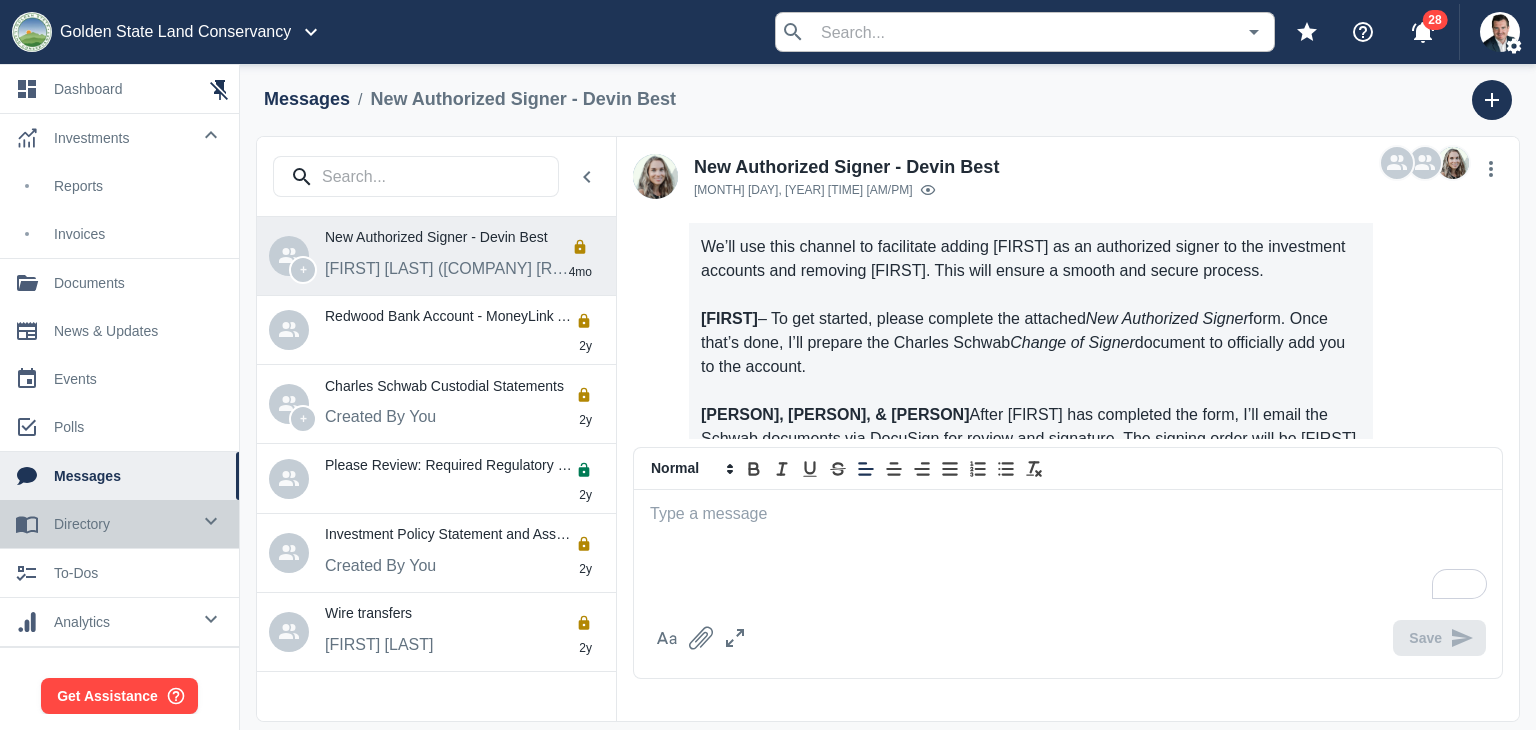 click on "directory" at bounding box center [122, 138] 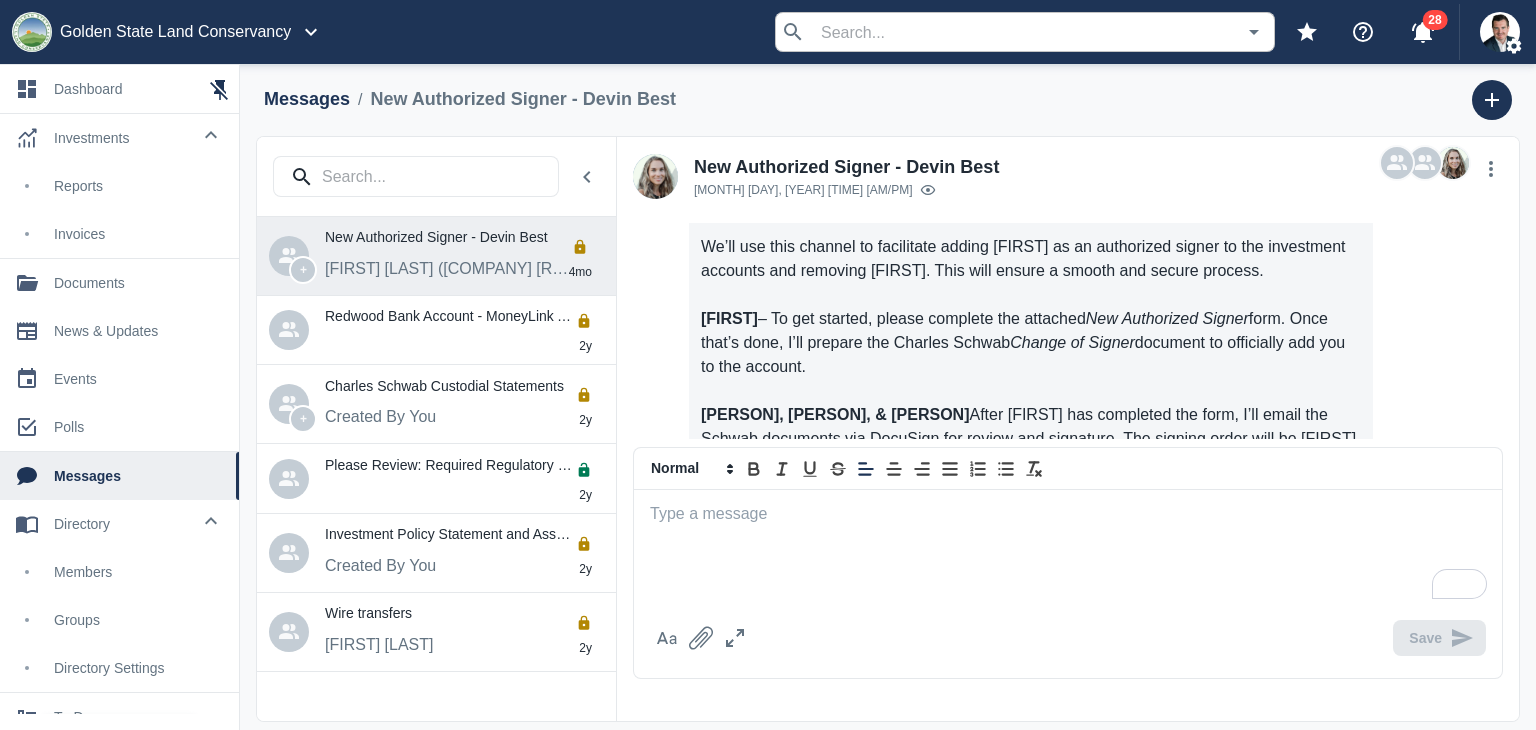 click on "members" at bounding box center [138, 572] 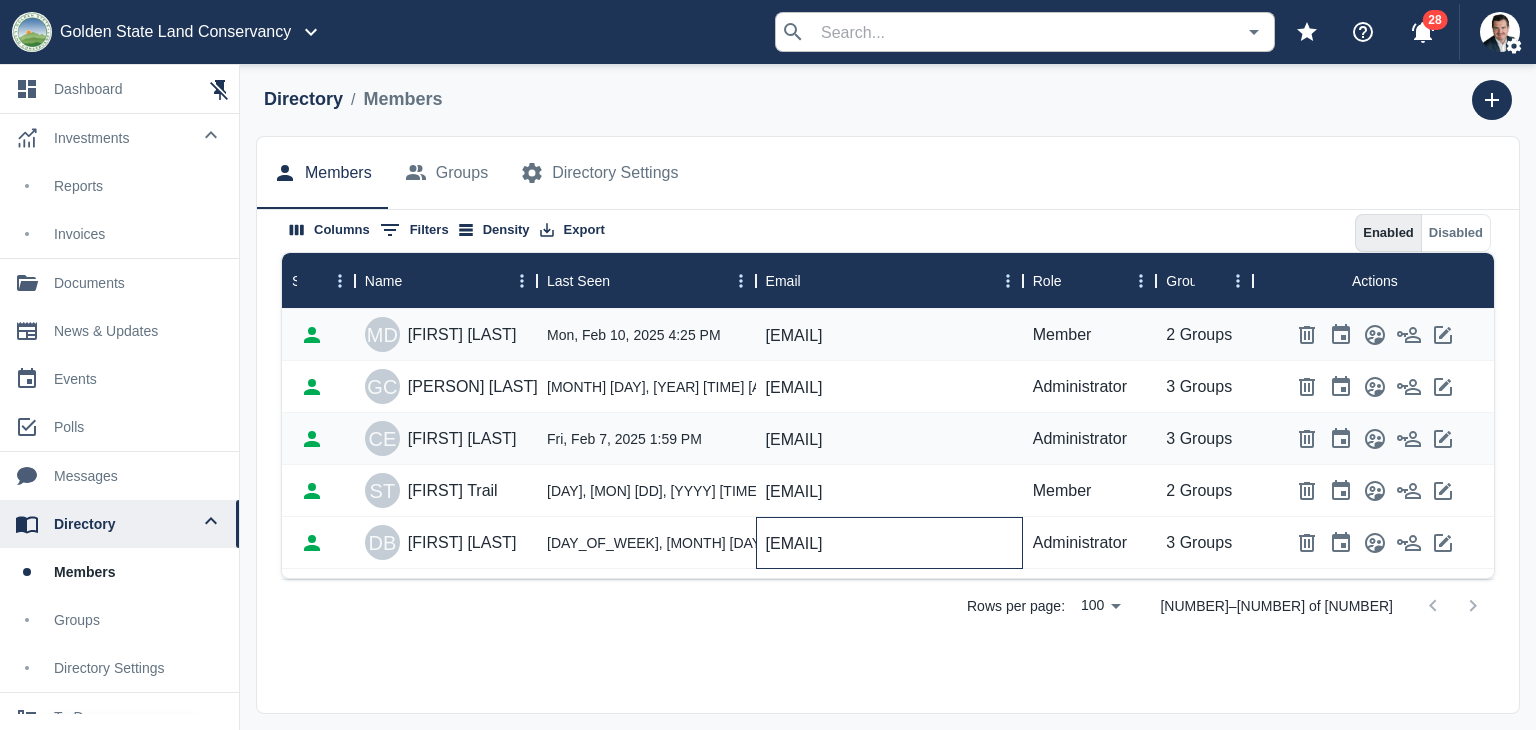 drag, startPoint x: 872, startPoint y: 539, endPoint x: 763, endPoint y: 544, distance: 109.11462 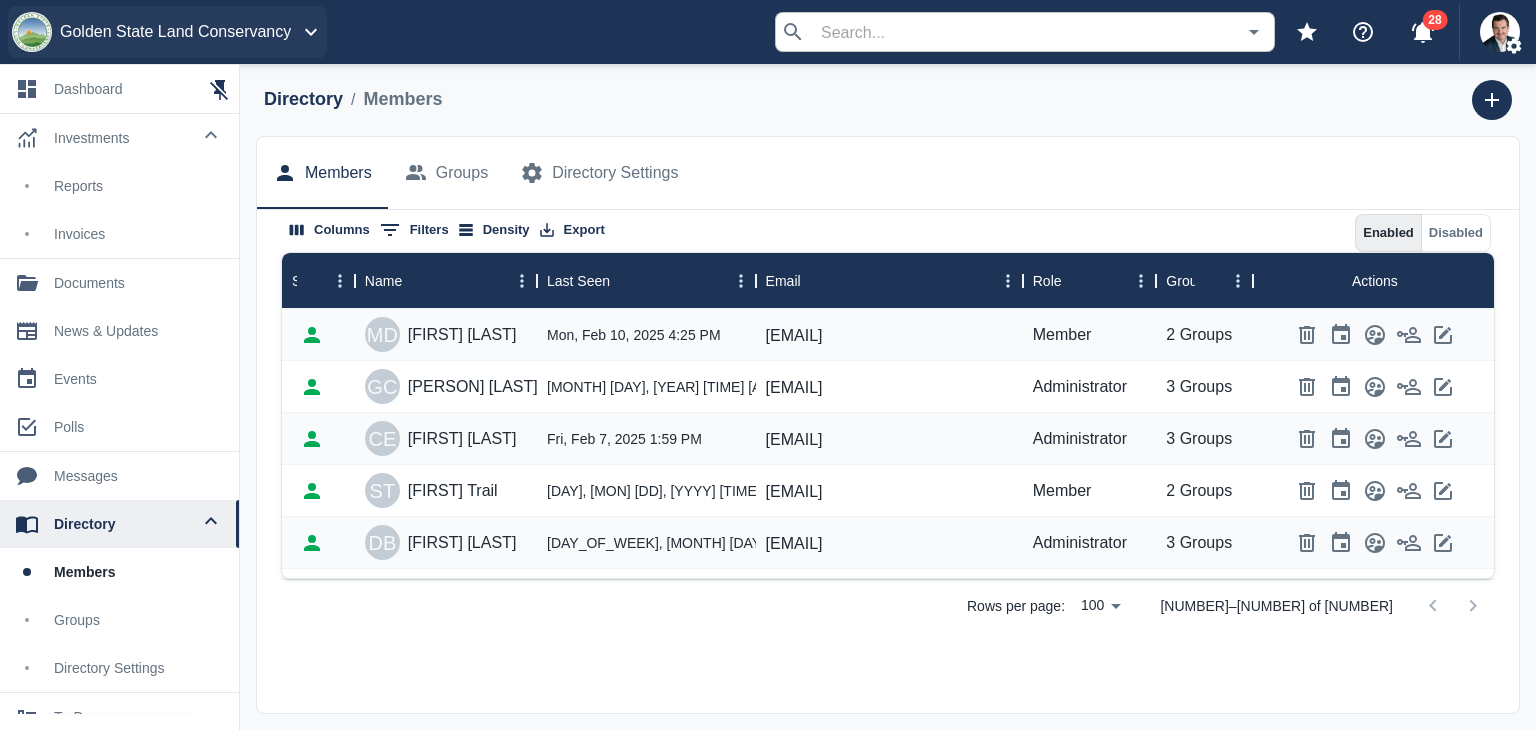 click on "Golden State Land Conservancy" at bounding box center (175, 32) 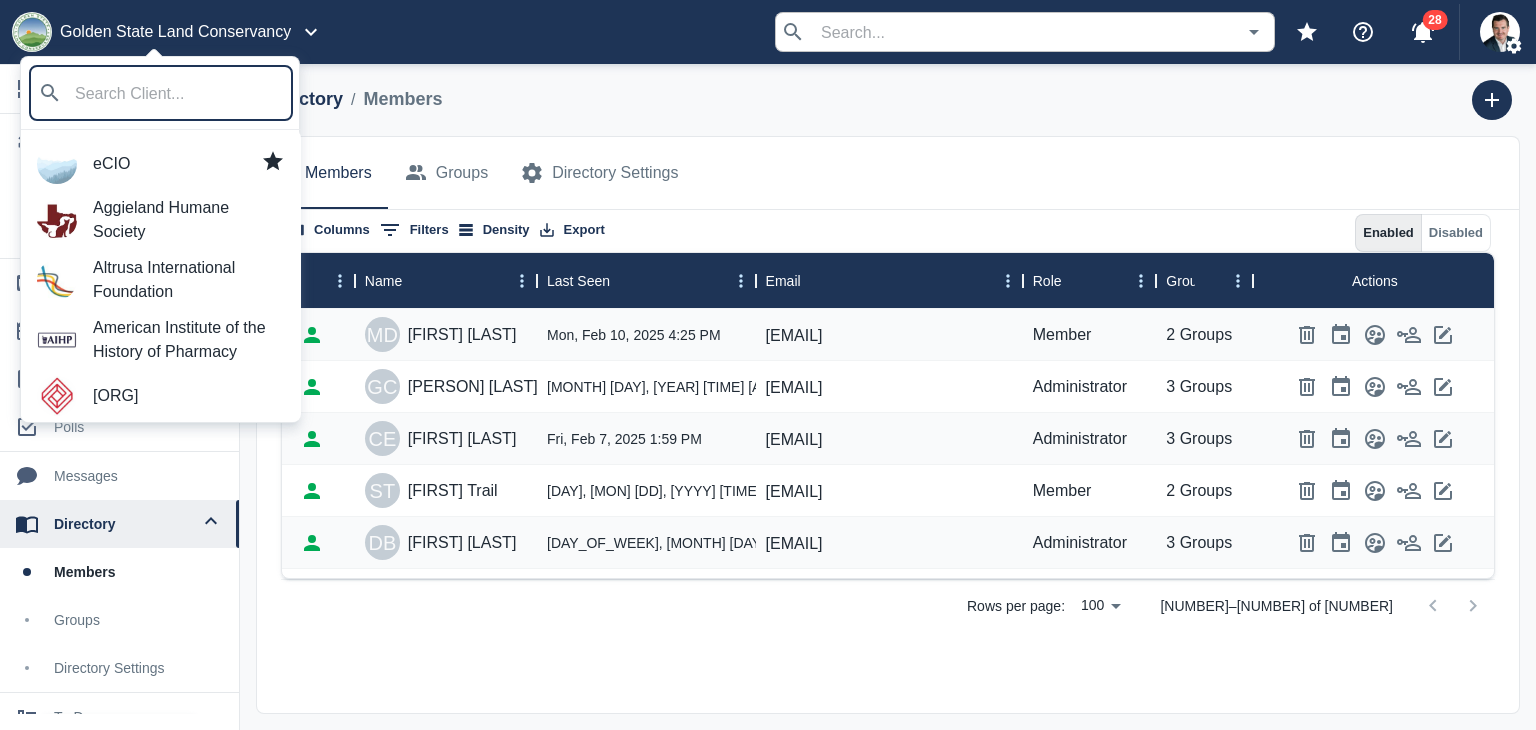 click on "eCIO" at bounding box center [161, 164] 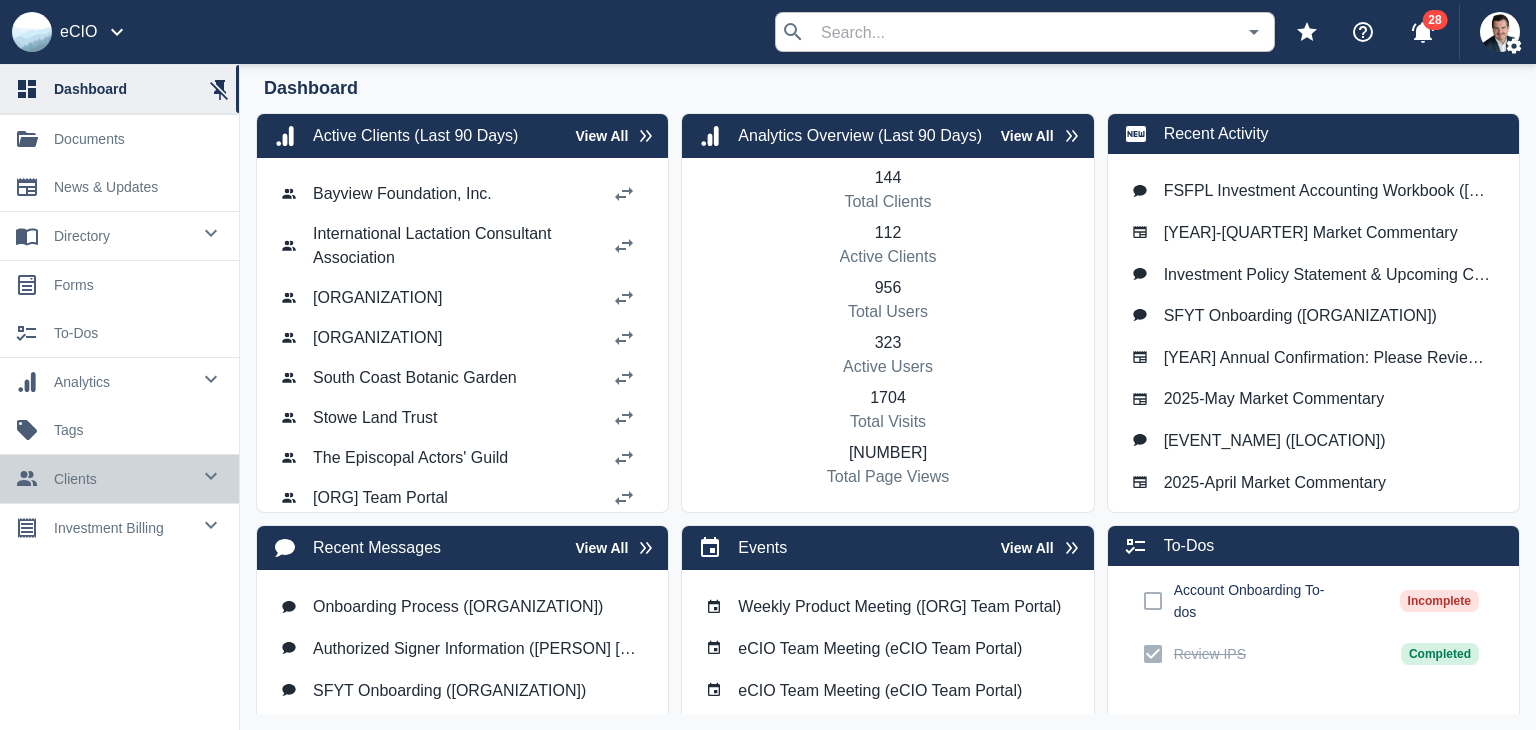 click on "clients" at bounding box center [122, 236] 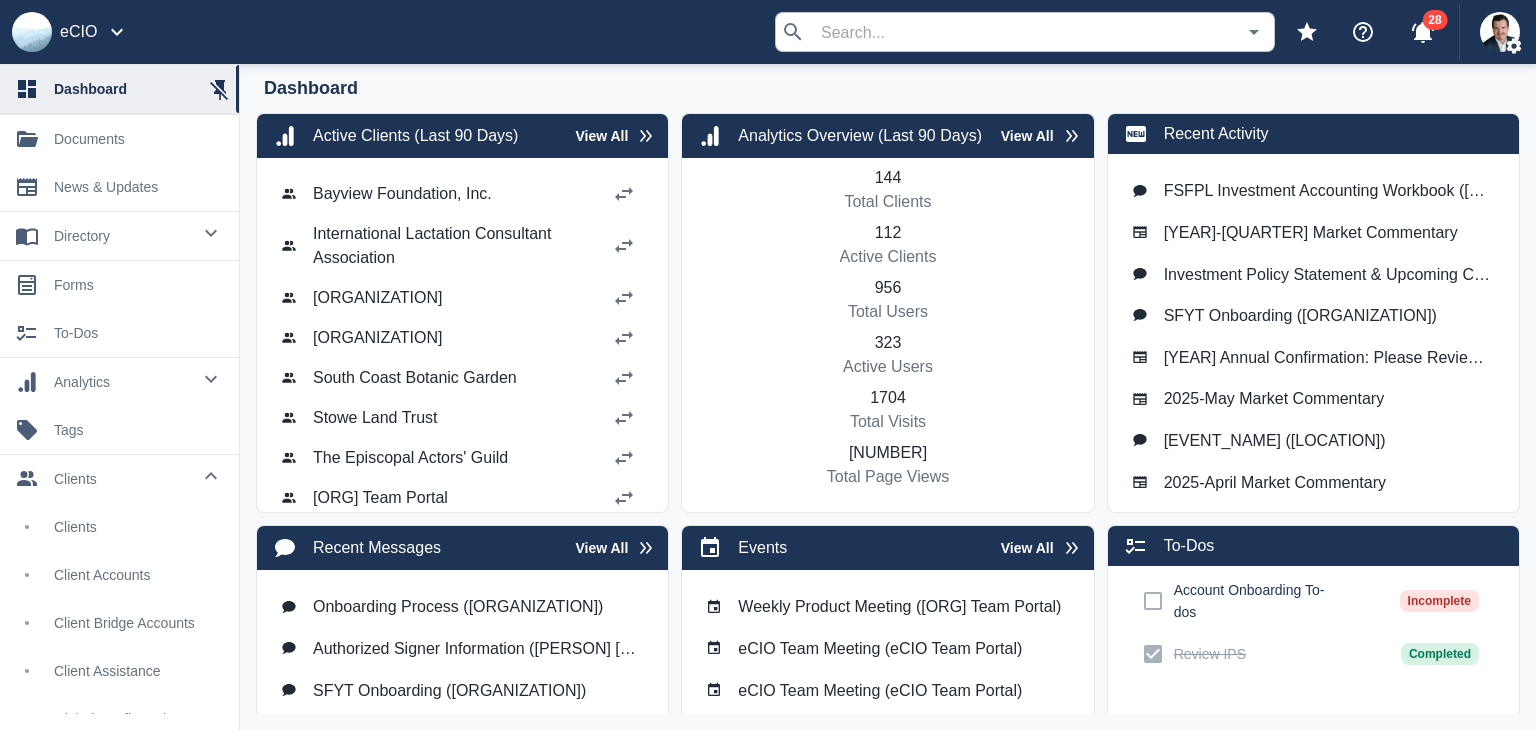 click on "forms" at bounding box center (138, 285) 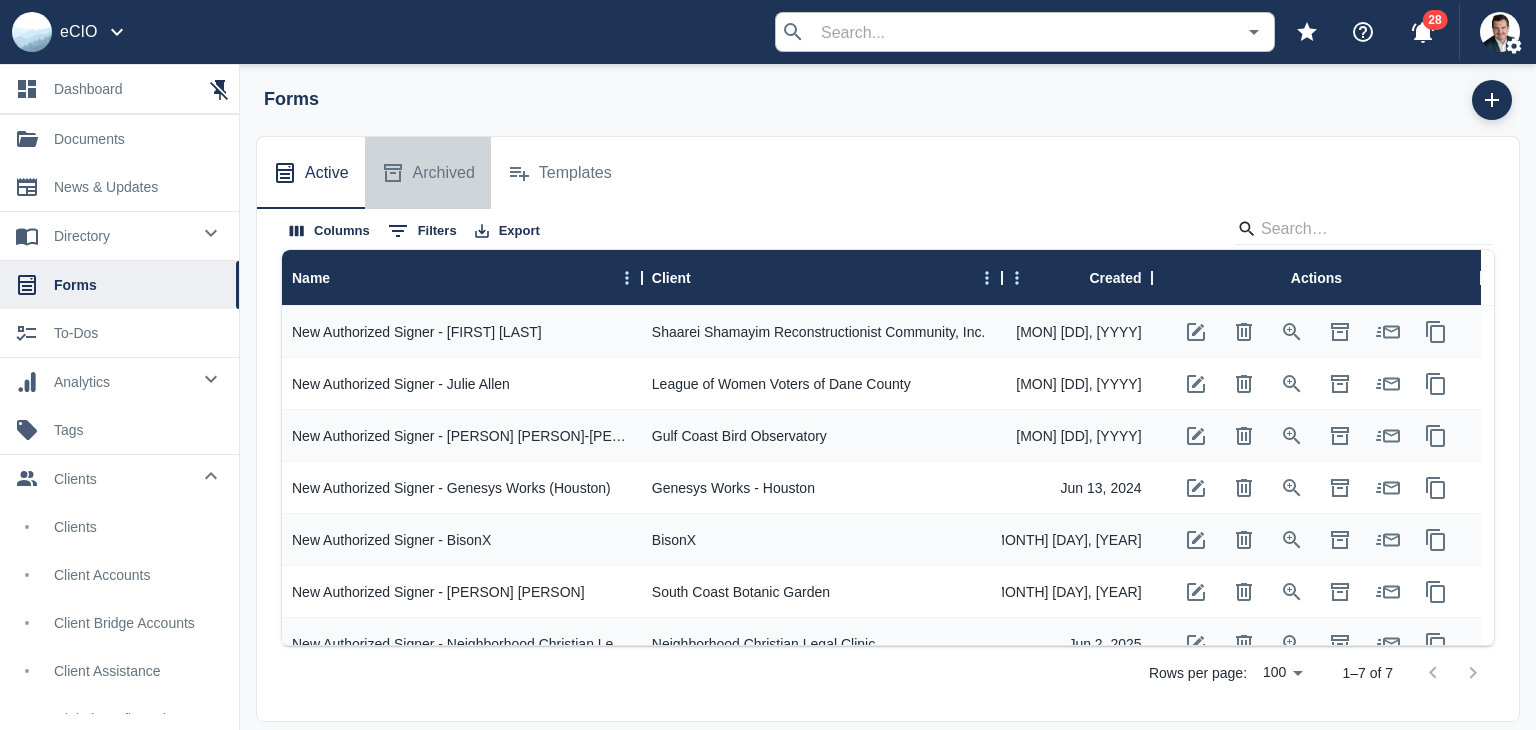 click on "Archived" at bounding box center [444, 173] 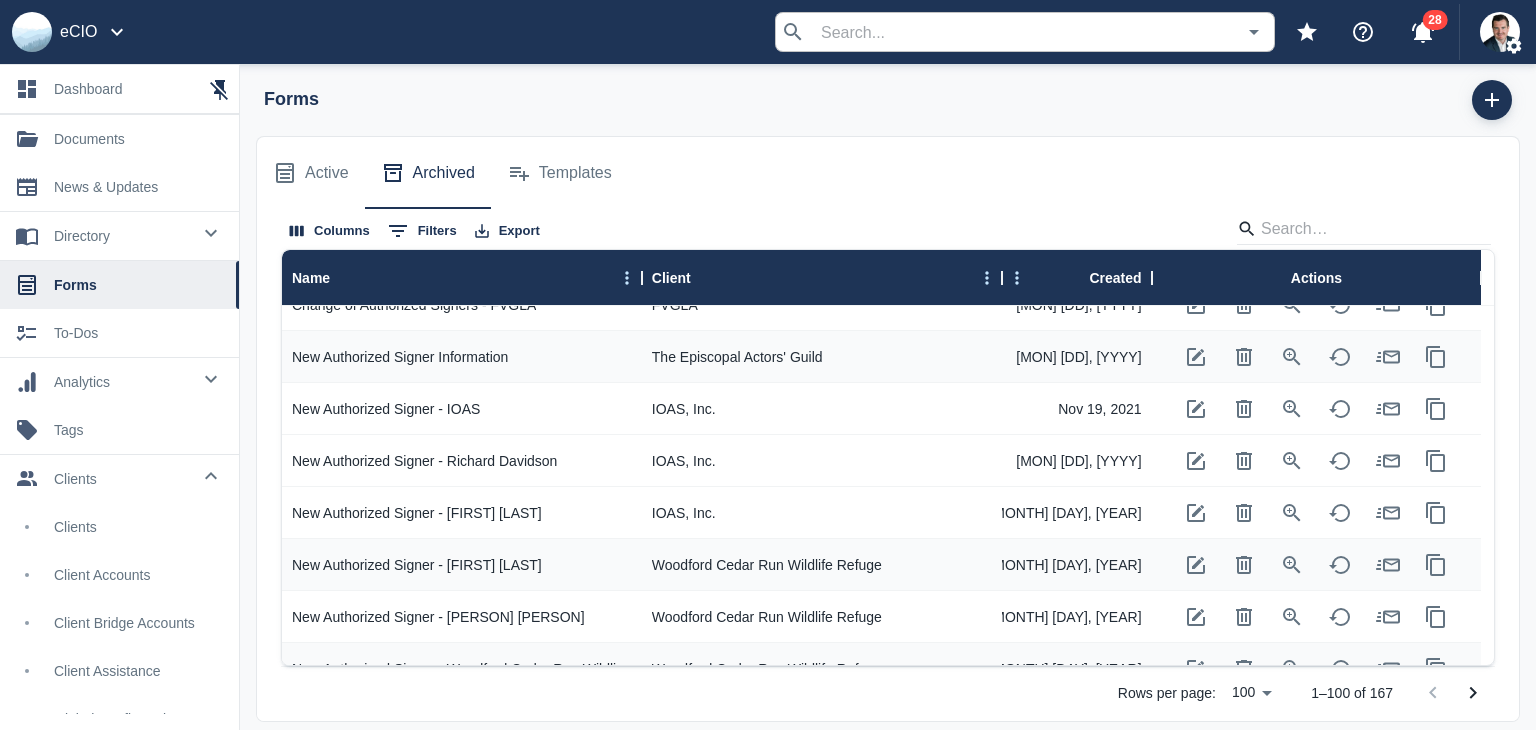 scroll, scrollTop: 2400, scrollLeft: 0, axis: vertical 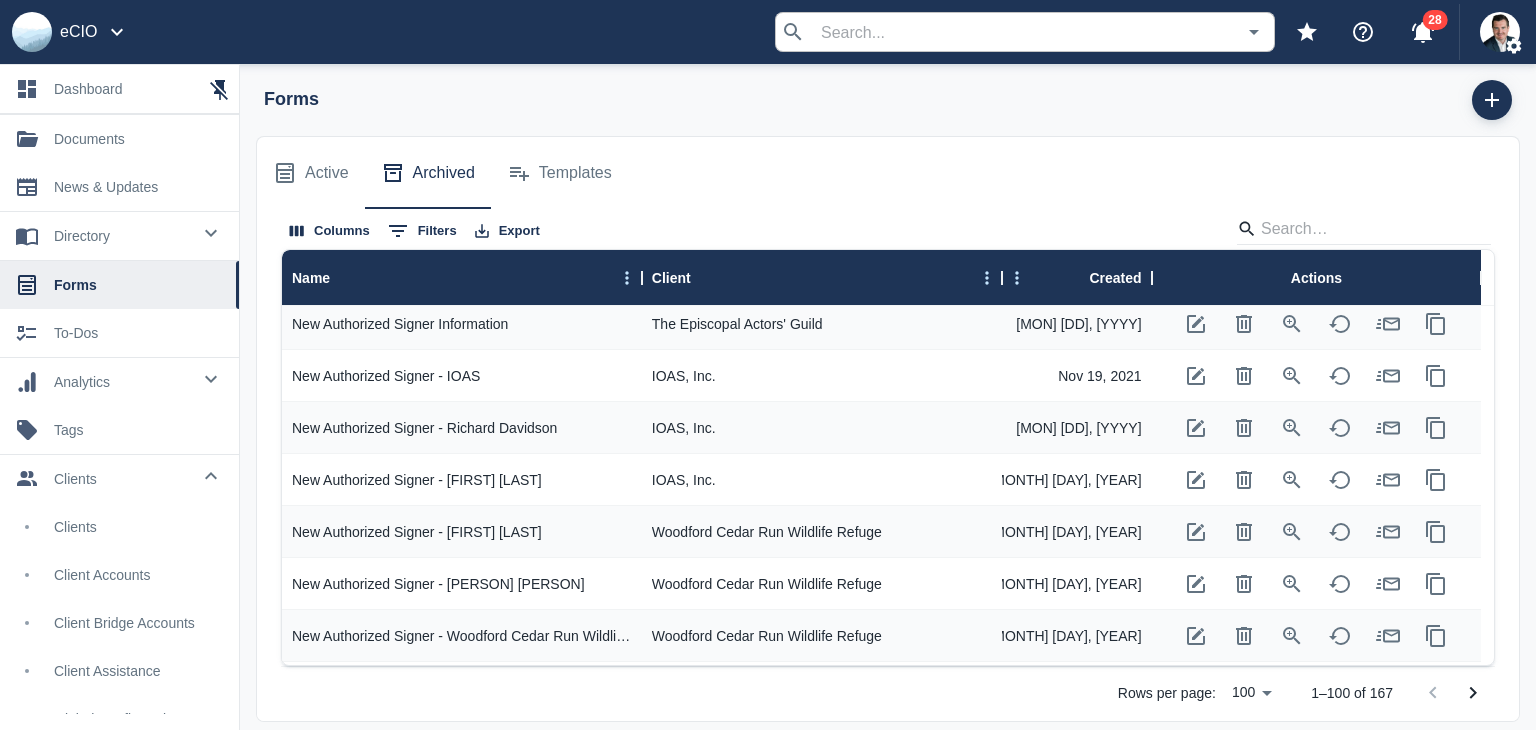 click on "Client" at bounding box center [671, 278] 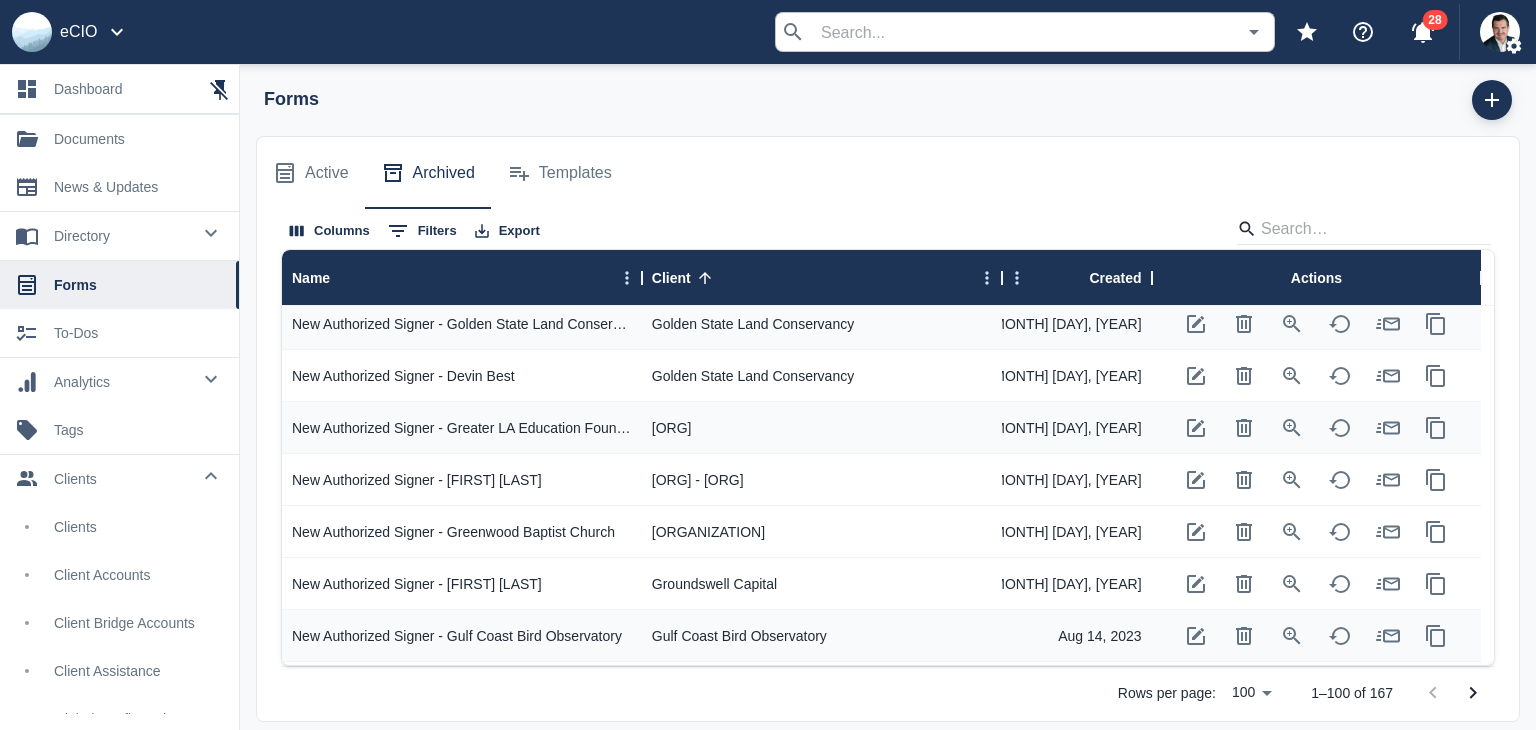 scroll, scrollTop: 2300, scrollLeft: 0, axis: vertical 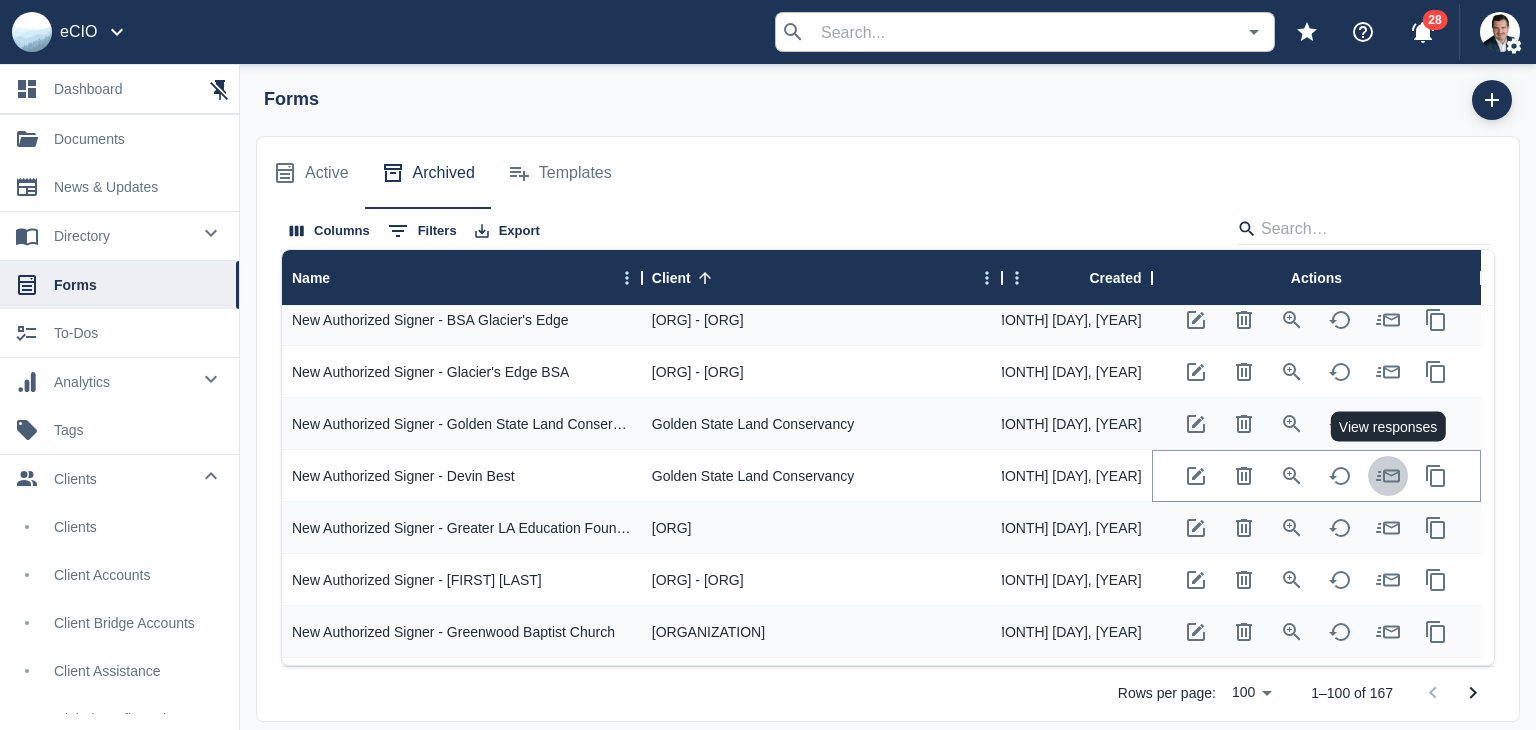 click at bounding box center (1388, 476) 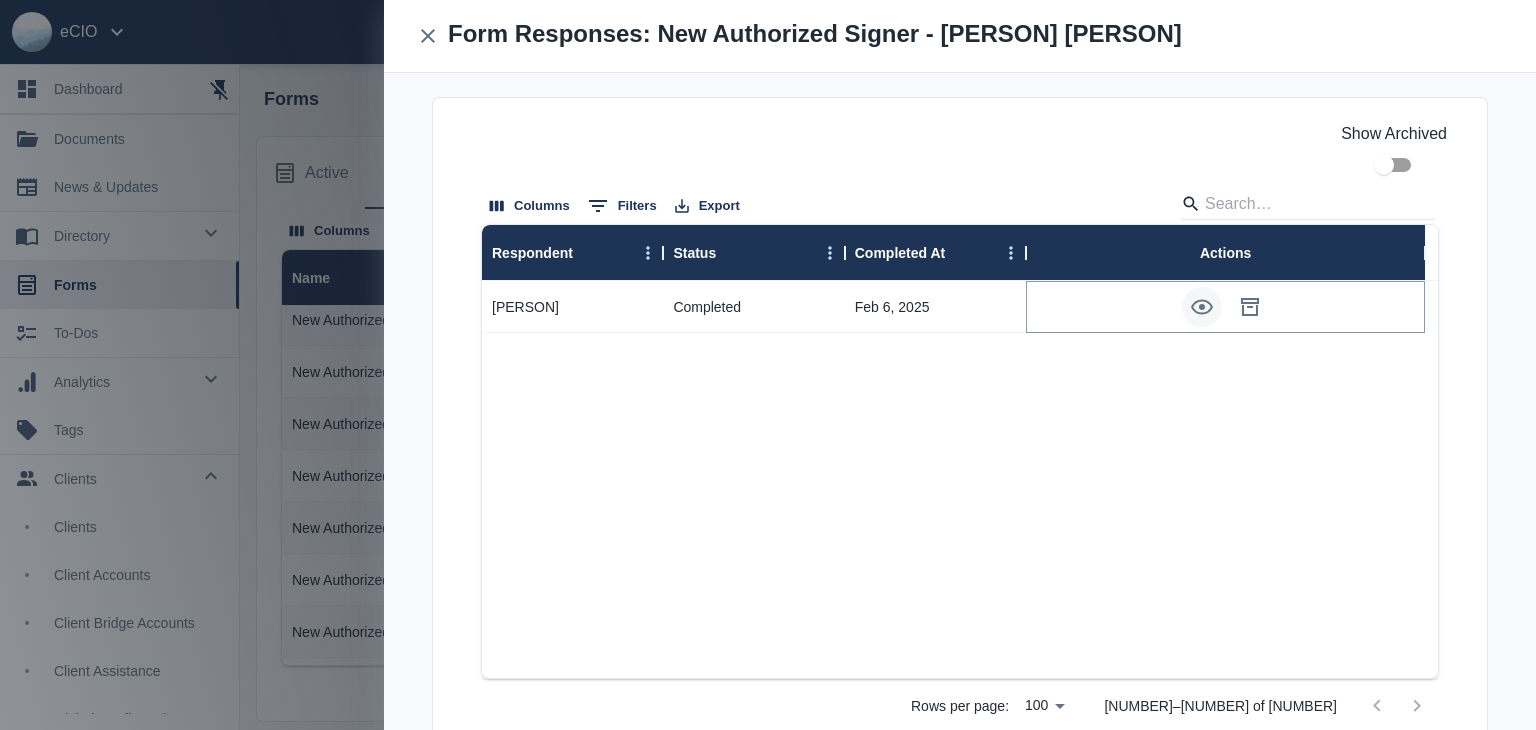 click at bounding box center [1202, 307] 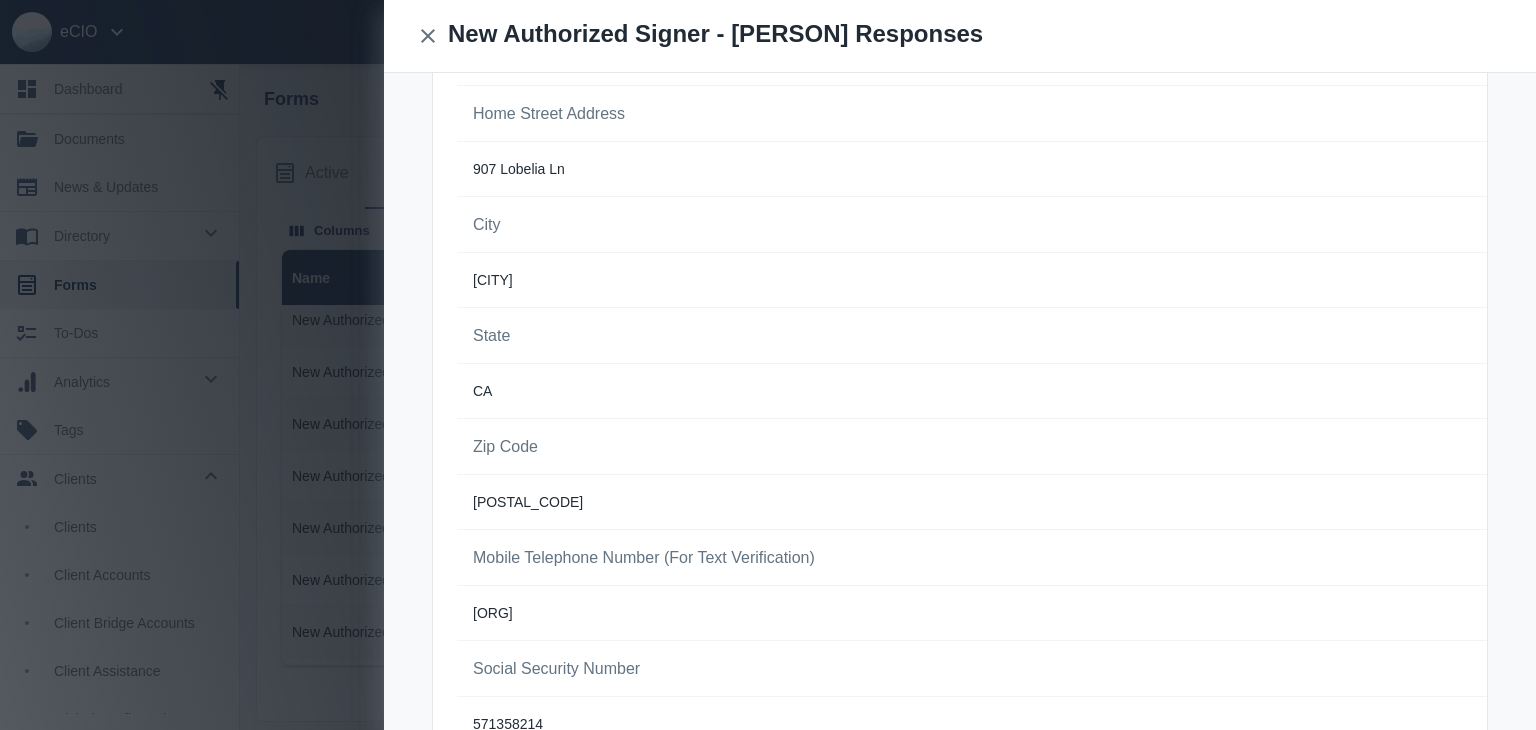 scroll, scrollTop: 600, scrollLeft: 0, axis: vertical 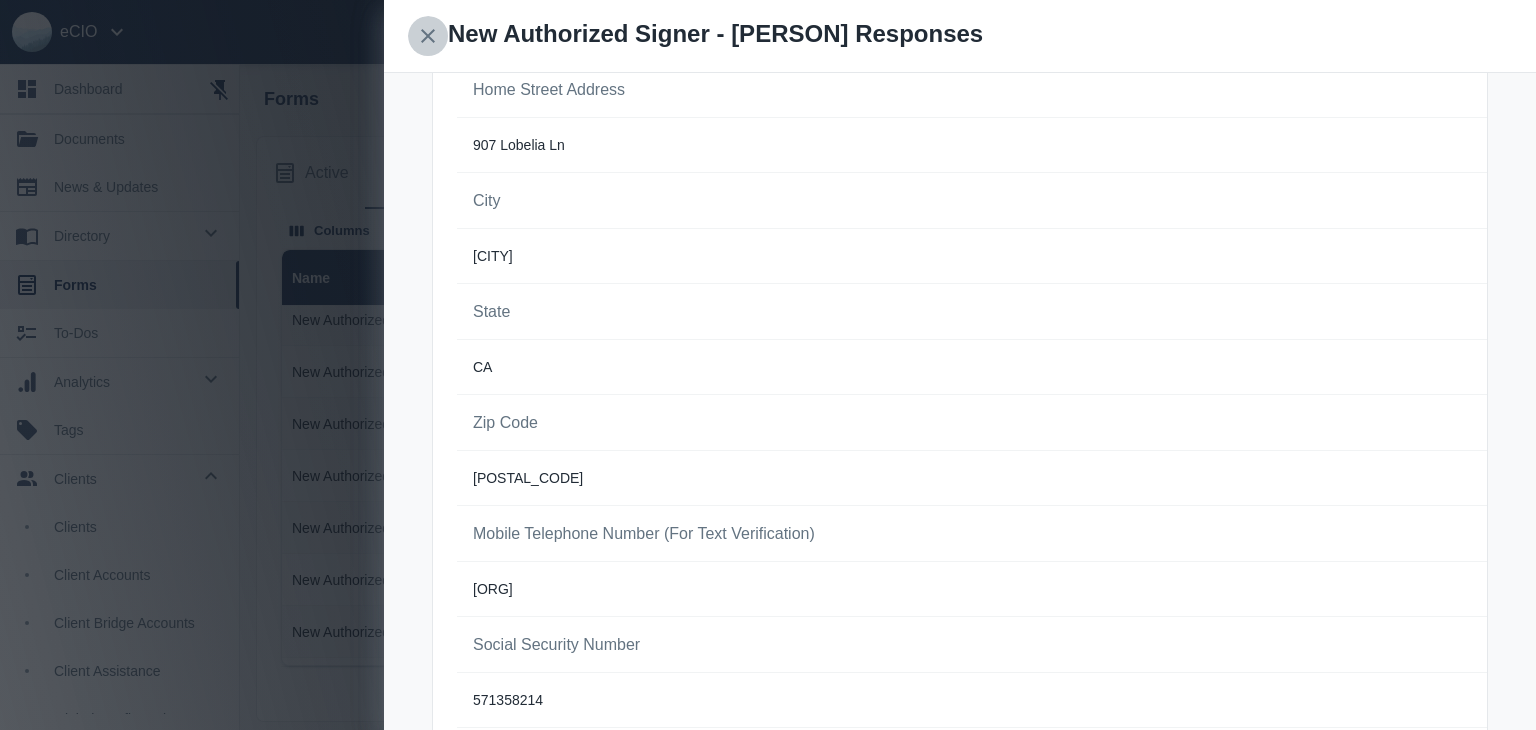 click at bounding box center [428, 36] 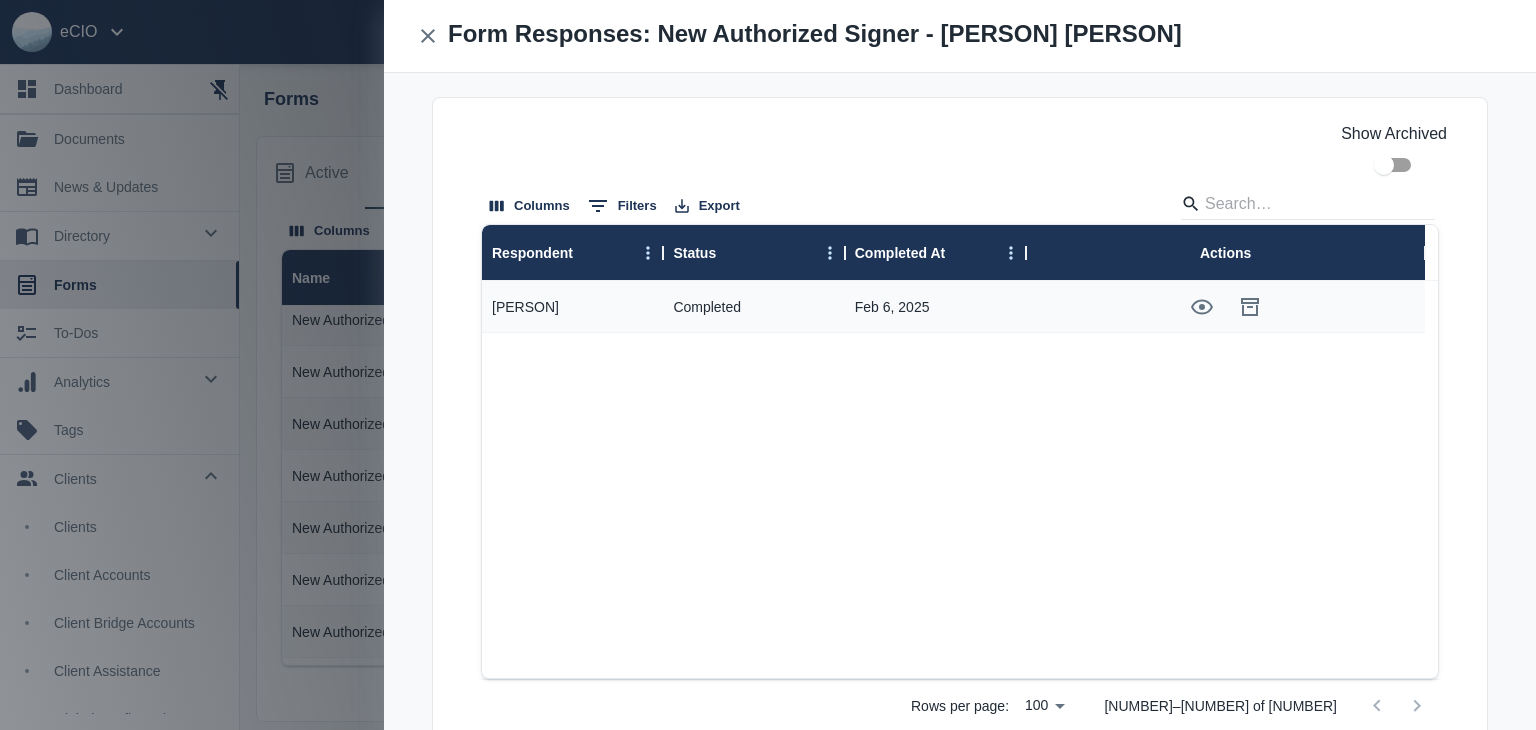 click at bounding box center (768, 365) 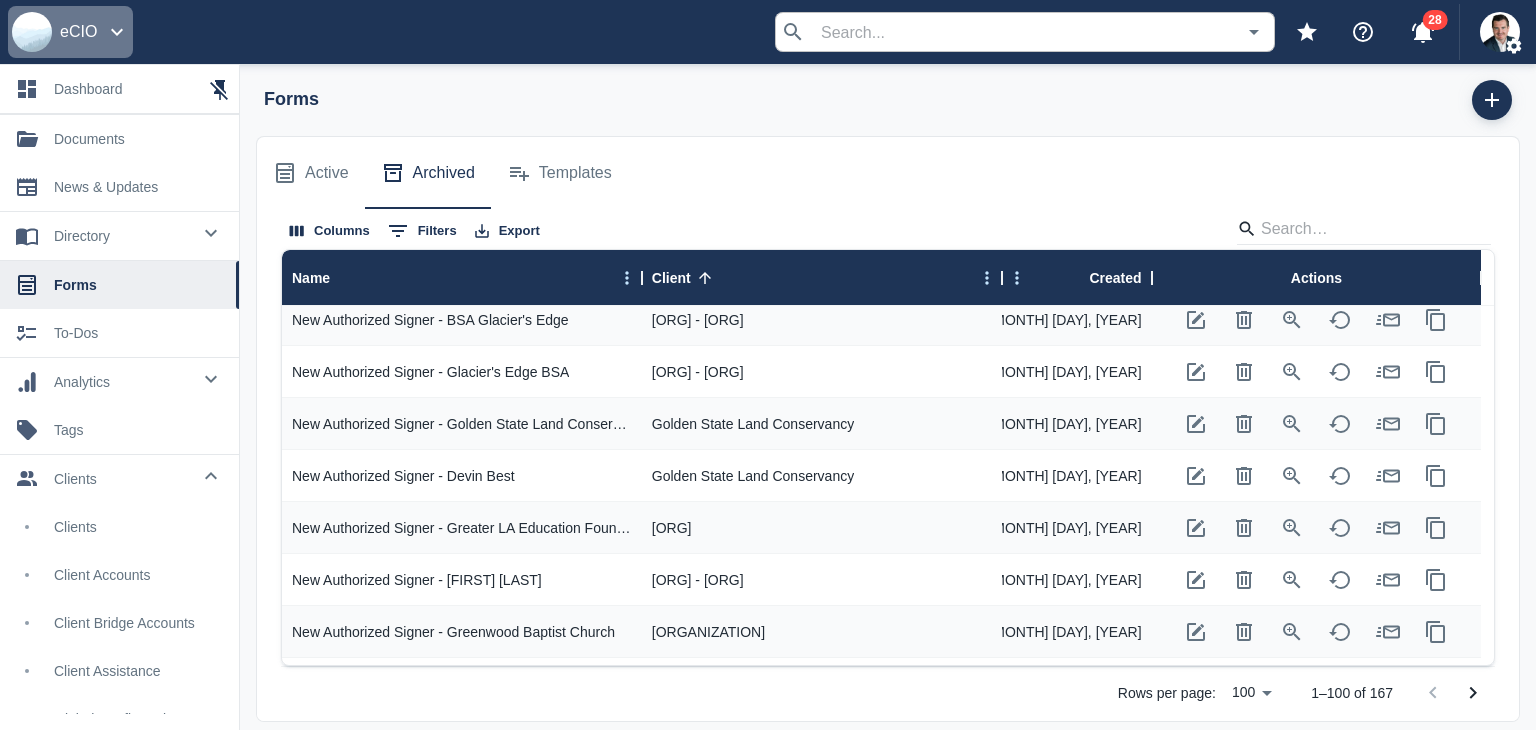 click on "eCIO" at bounding box center (78, 32) 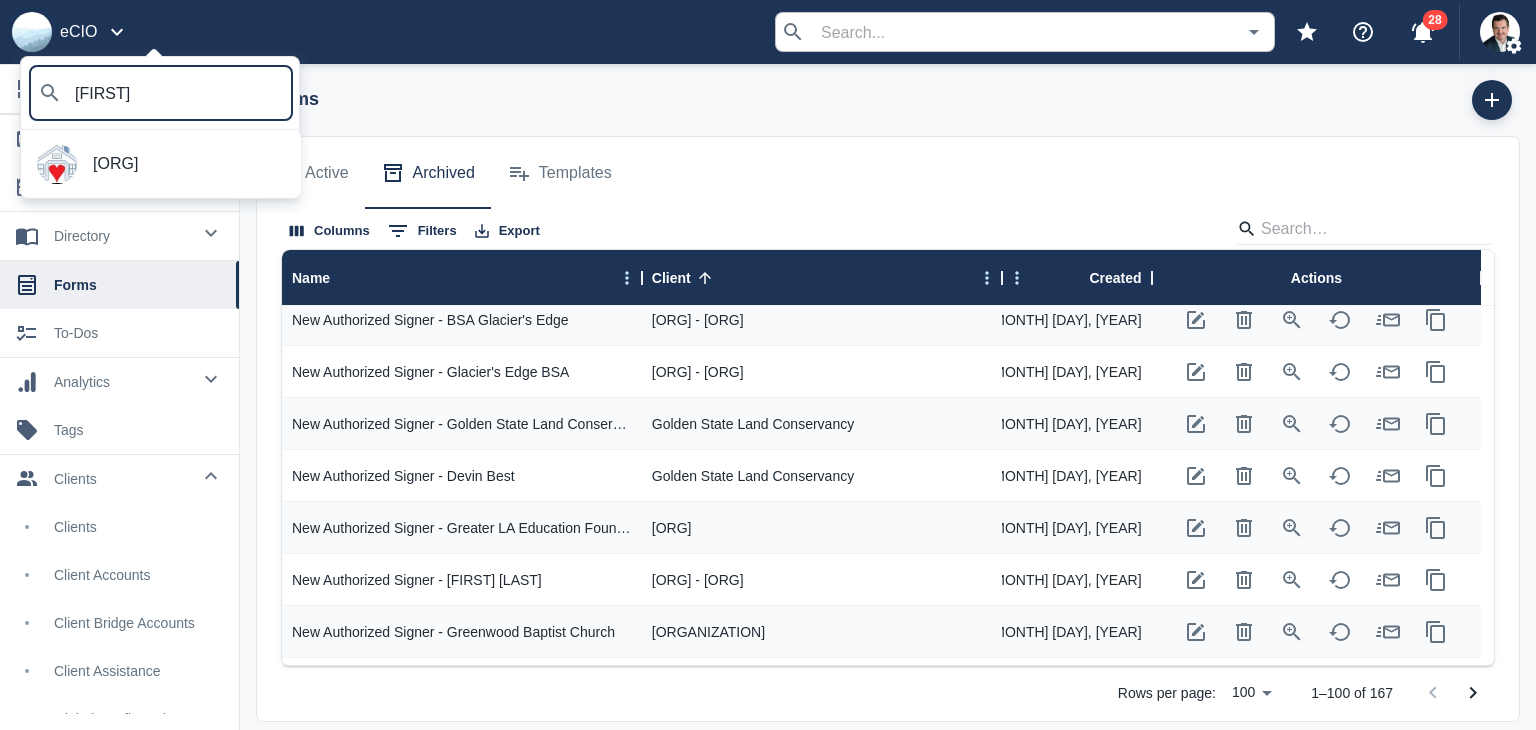 click on "[ORG]" at bounding box center [161, 164] 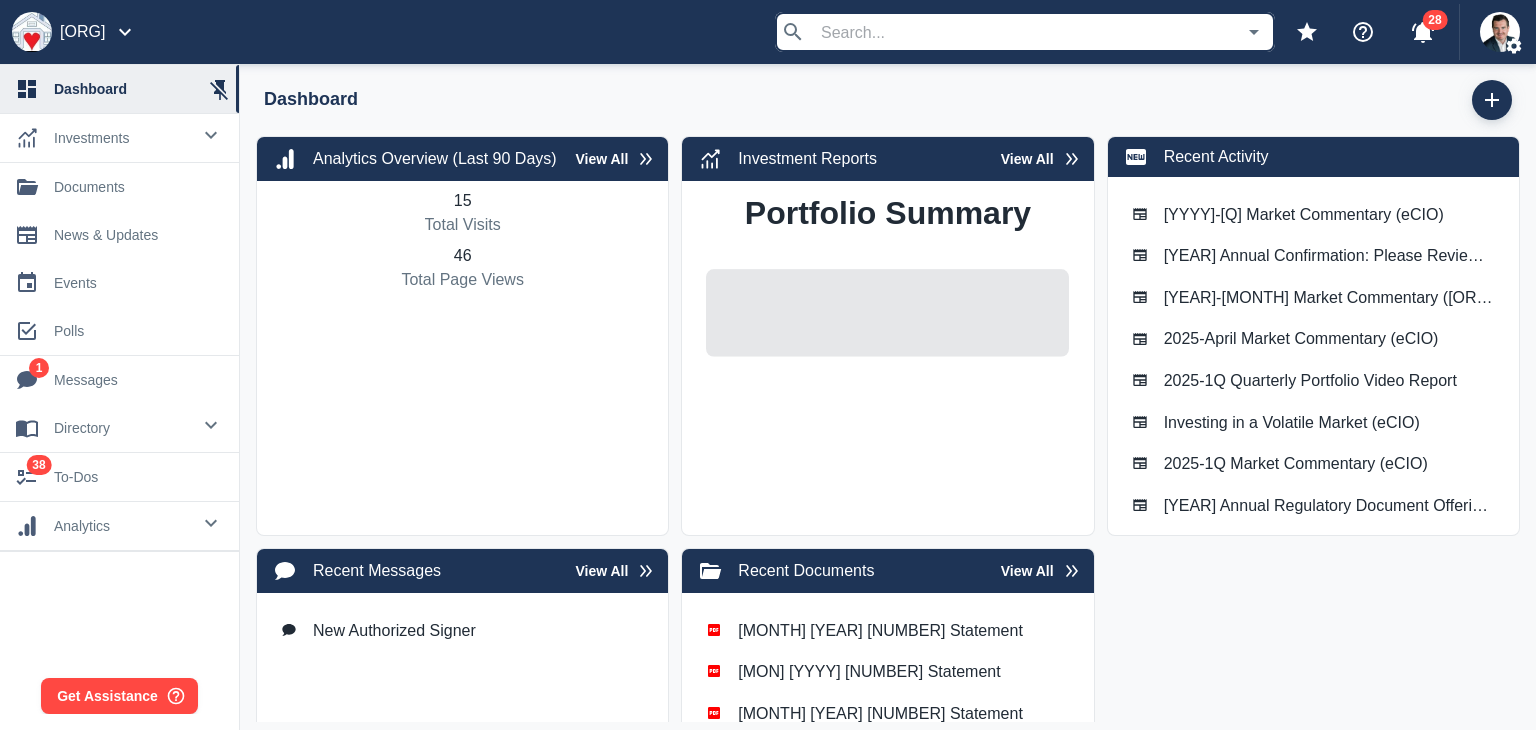 click on "investments" at bounding box center (122, 138) 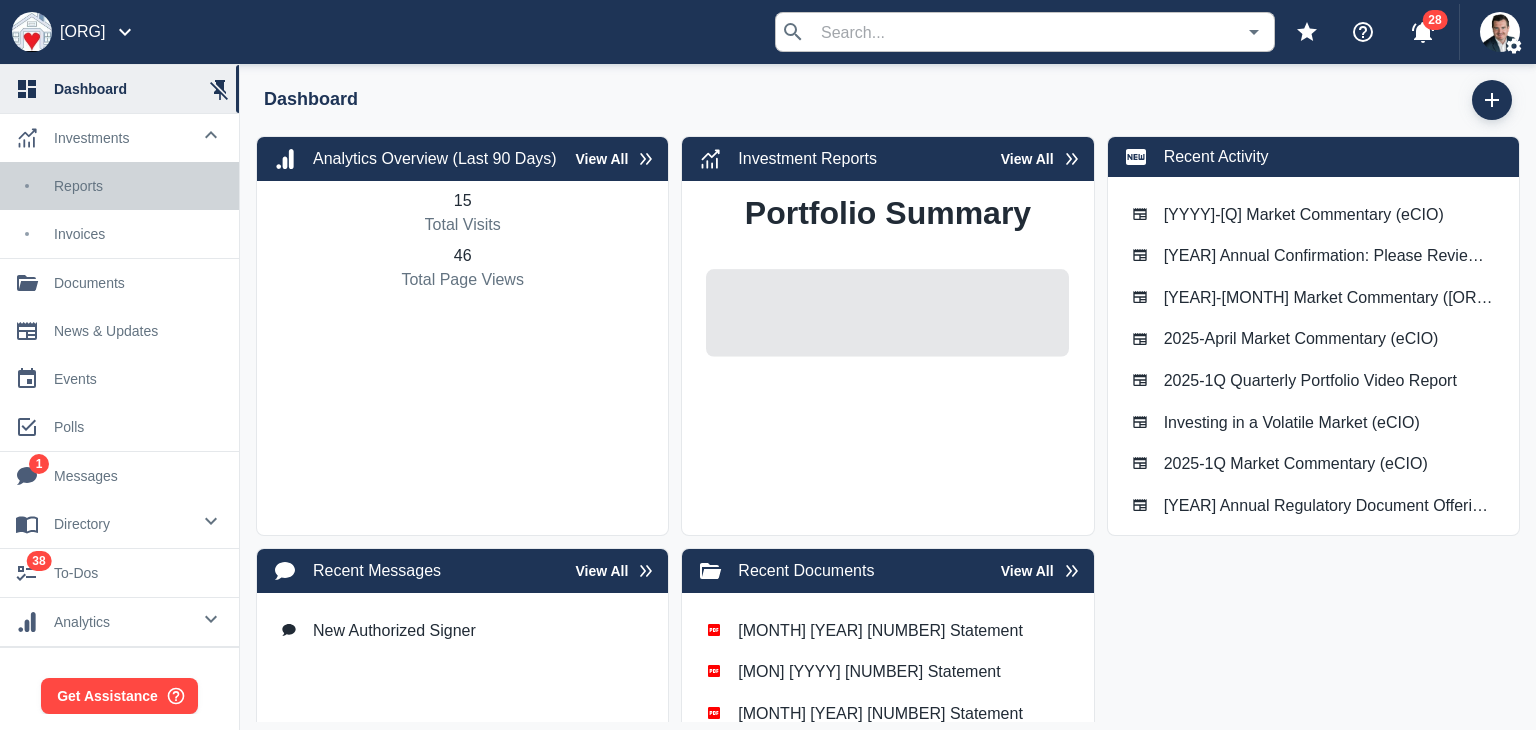 click on "Reports" at bounding box center (138, 186) 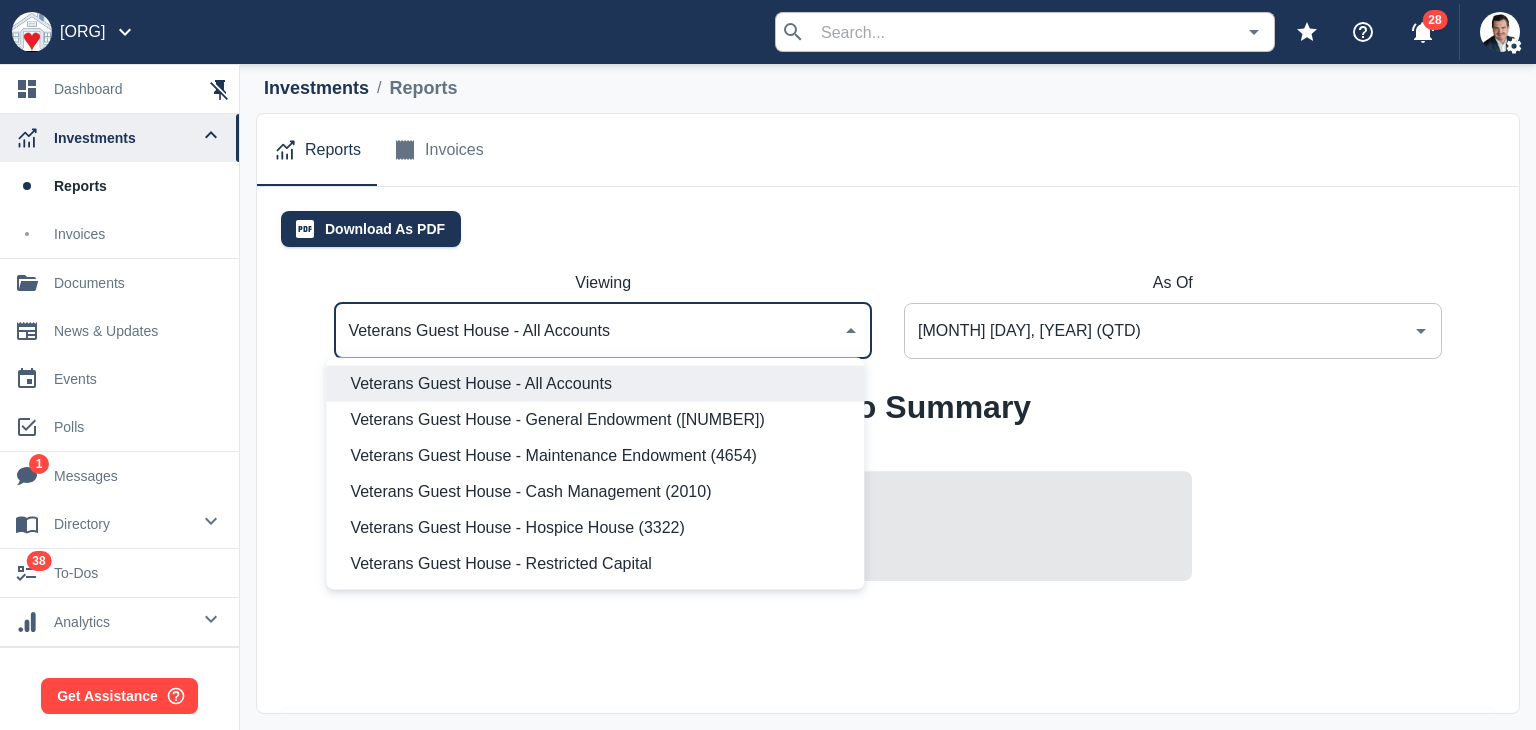 click on "Veterans Guest House - All Accounts" at bounding box center (588, 331) 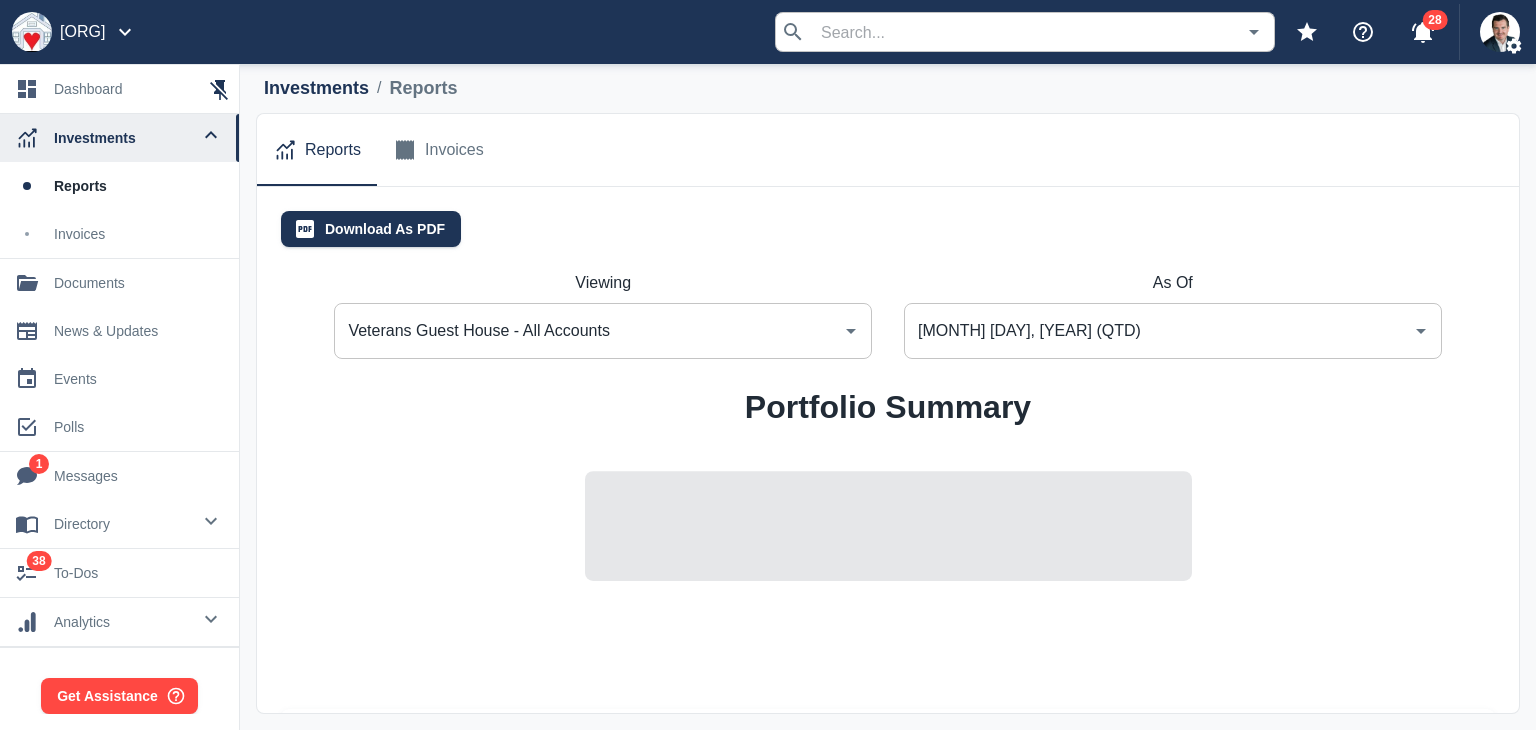 click on "Client Report [MON] [DD], [YYYY] Market Commentary SECOND QUARTER [YYYY] COMMENTARY Stocks:  Bonds: Veterans Guest House [NUMBER] [STREET] [CITY] ,  NV   [ZIPCODE] Veterans Guest House - All Accounts Summary Portfolio Summary Detailed Veterans Guest House - General Endowment ([NUMBER]) Summary Portfolio Summary Portfolio  Allocations as of  [MON] [DD], [YYYY] Detailed Historical Performance Veterans Guest House - Maintenance Endowment ([NUMBER]) Summary Portfolio Summary Portfolio  Allocations as of  [MON] [DD], [YYYY] Detailed Historical Performance Veterans Guest House - Cash Management ([NUMBER]) Summary Portfolio Summary Portfolio  Allocations as of  [MON] [DD], [YYYY] Detailed Historical Performance Veterans Guest House - Hospice House ([NUMBER]) Summary Portfolio Summary Portfolio  Allocations as of  [MON] [DD], [YYYY] Detailed Historical Performance Veterans Guest House - Restricted Capital Summary Portfolio Summary Portfolio  Allocations as of  [MON] [DD], [YYYY] Detailed Historical Performance Market Citations Disclosures, Benchmark,  & Market Data Citations" at bounding box center [888, 229] 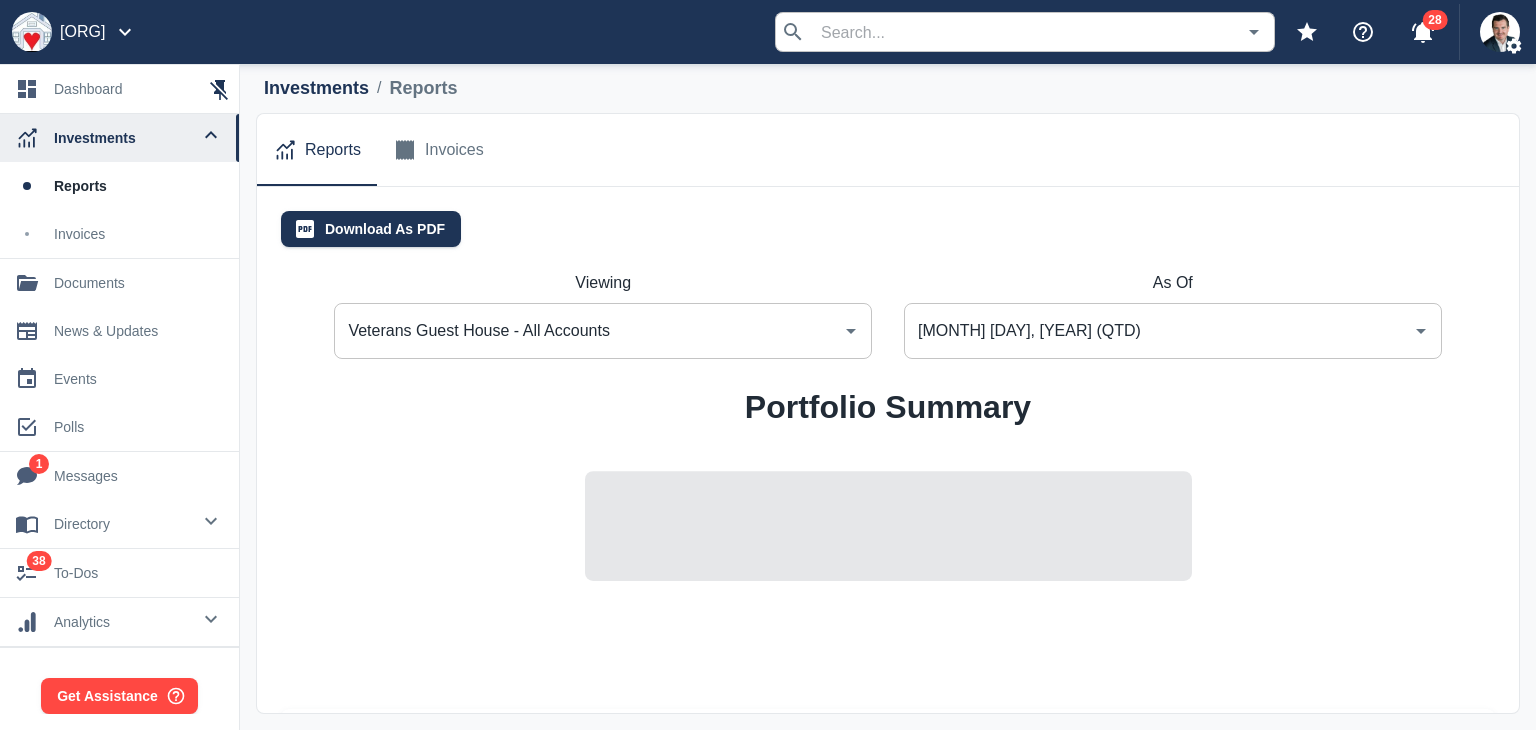 click on "[MONTH] [DAY], [YEAR] ([QUARTER])" at bounding box center (603, 331) 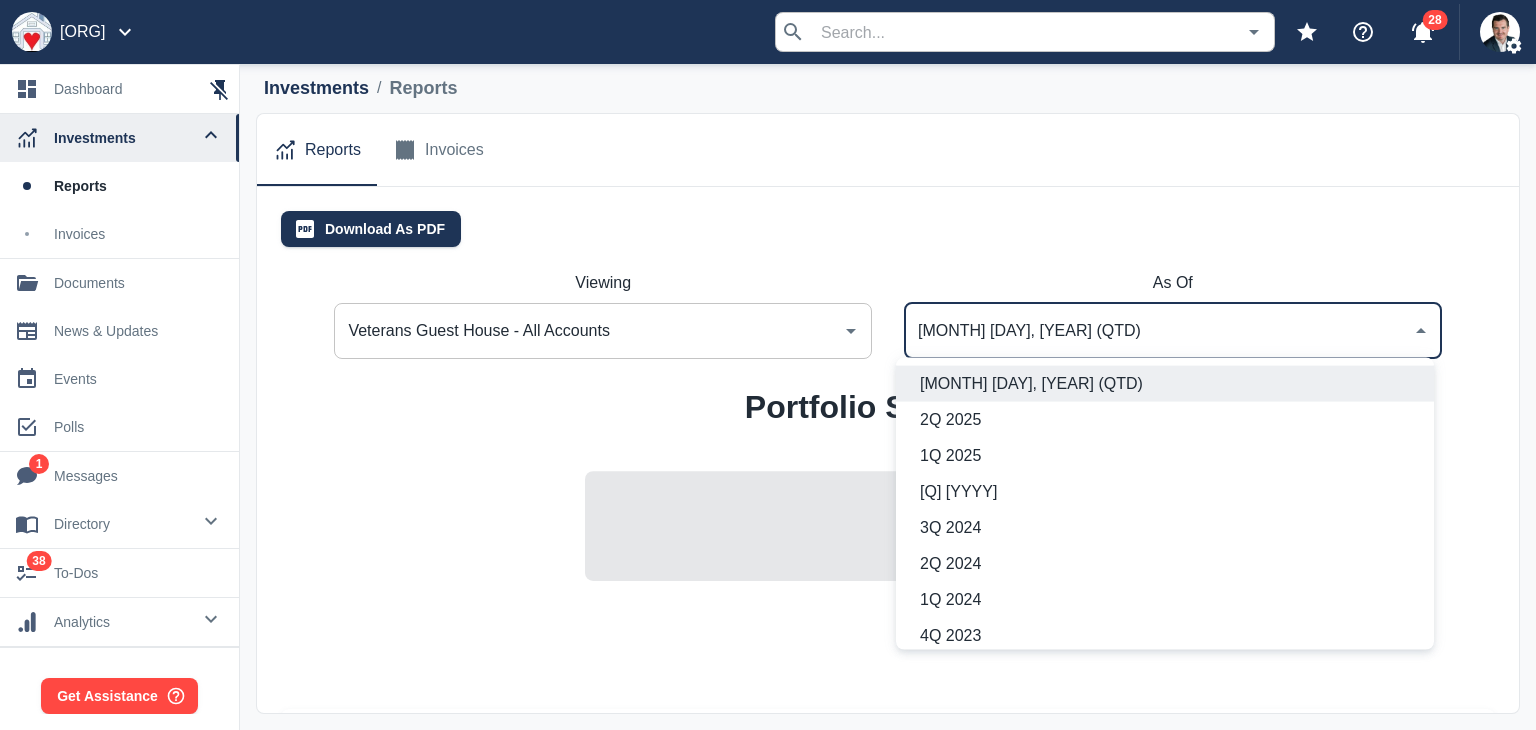 click on "2Q 2025" at bounding box center (1169, 420) 